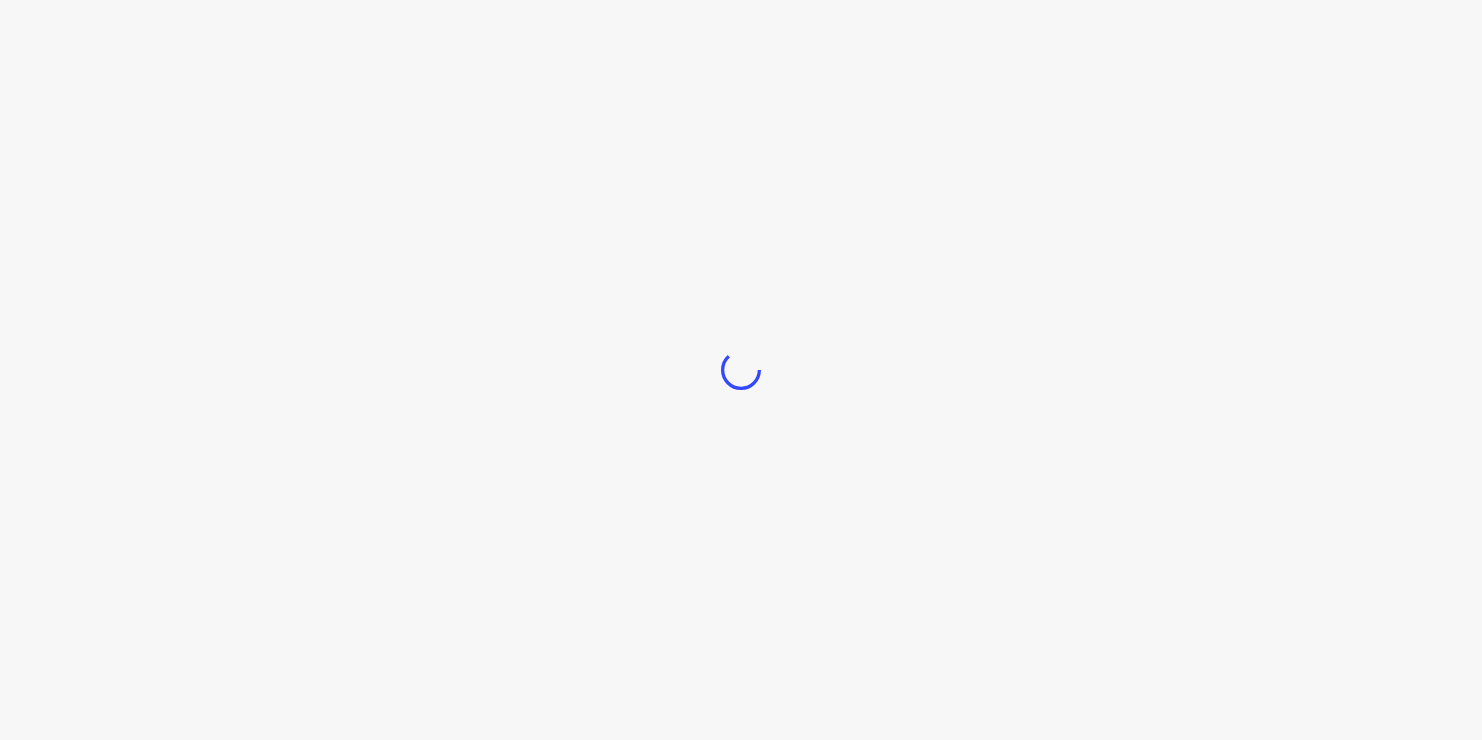 scroll, scrollTop: 0, scrollLeft: 0, axis: both 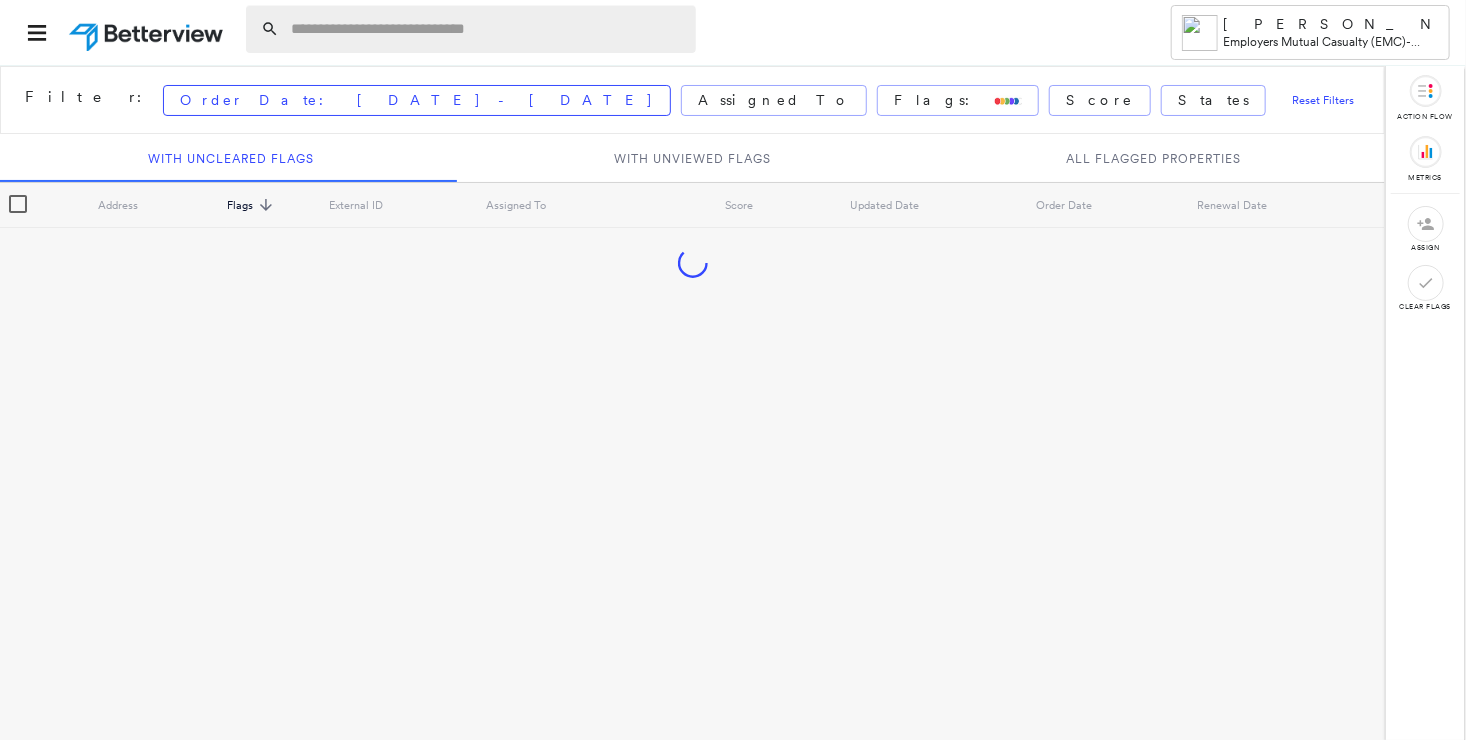 click at bounding box center [487, 29] 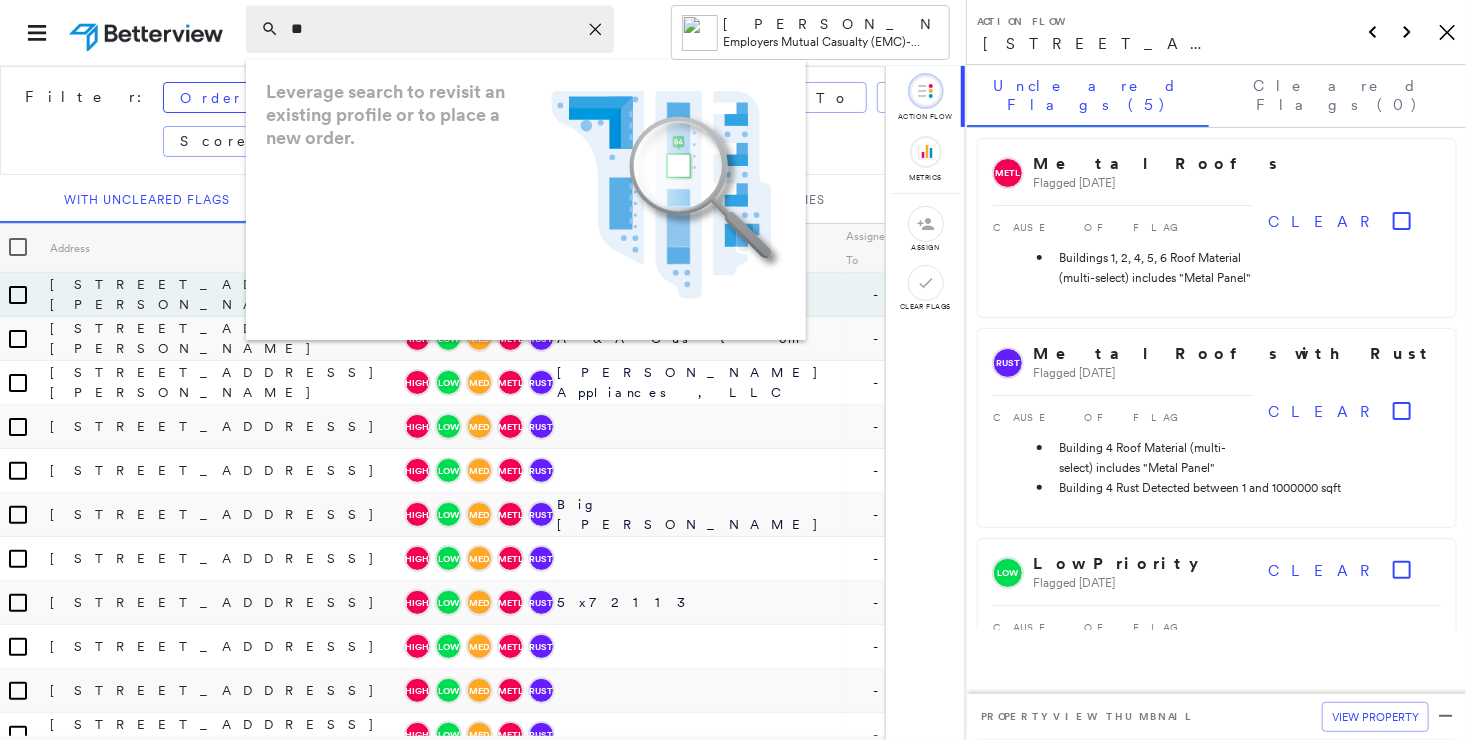 type on "*" 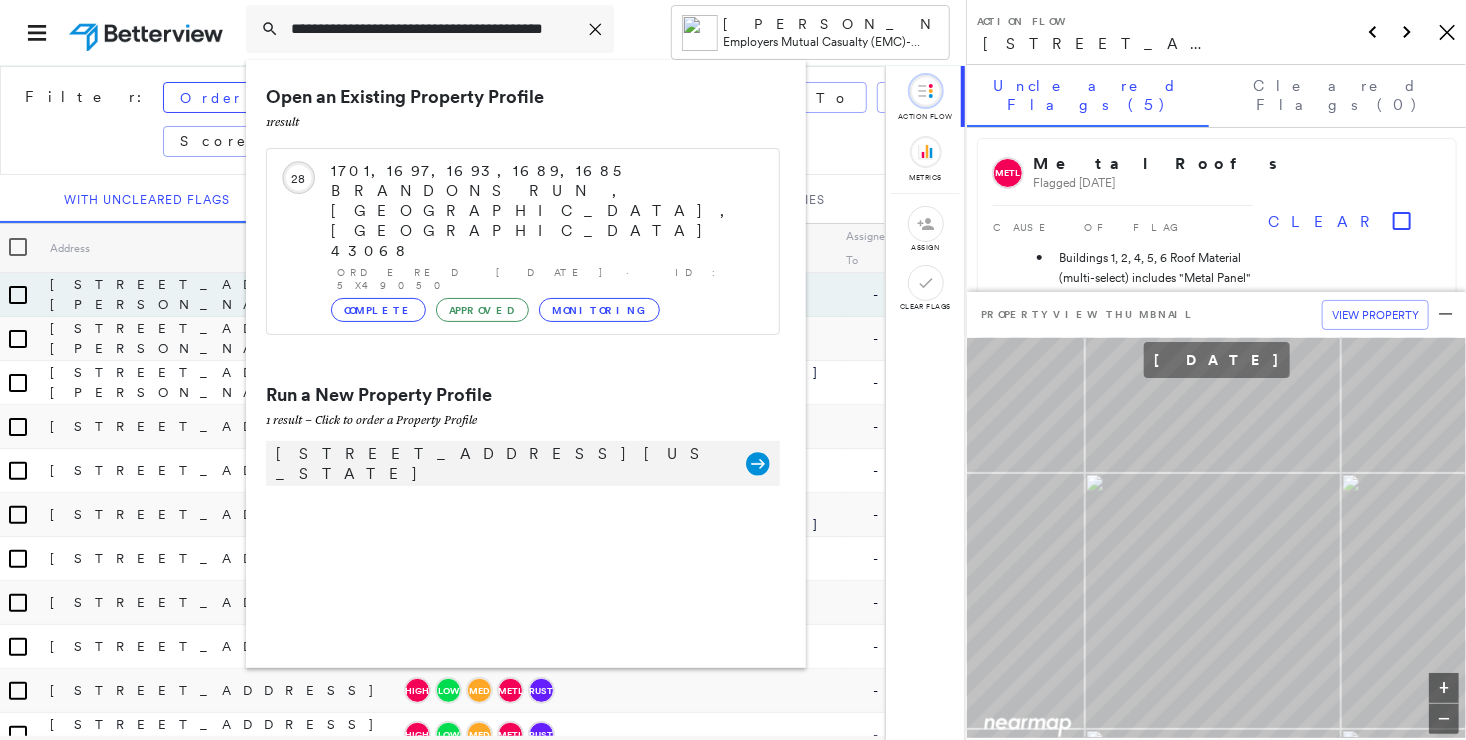 type on "**********" 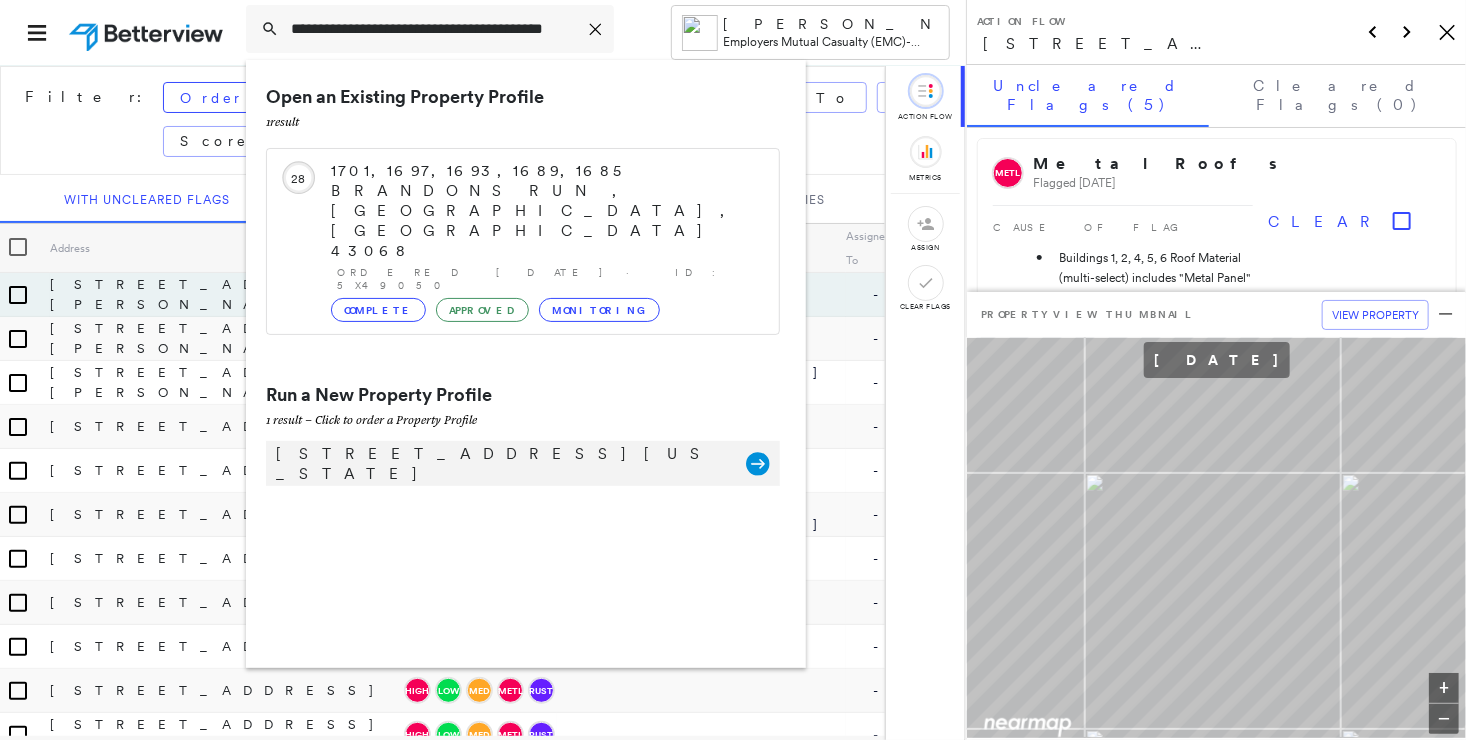 click on "[STREET_ADDRESS][US_STATE]" at bounding box center [501, 464] 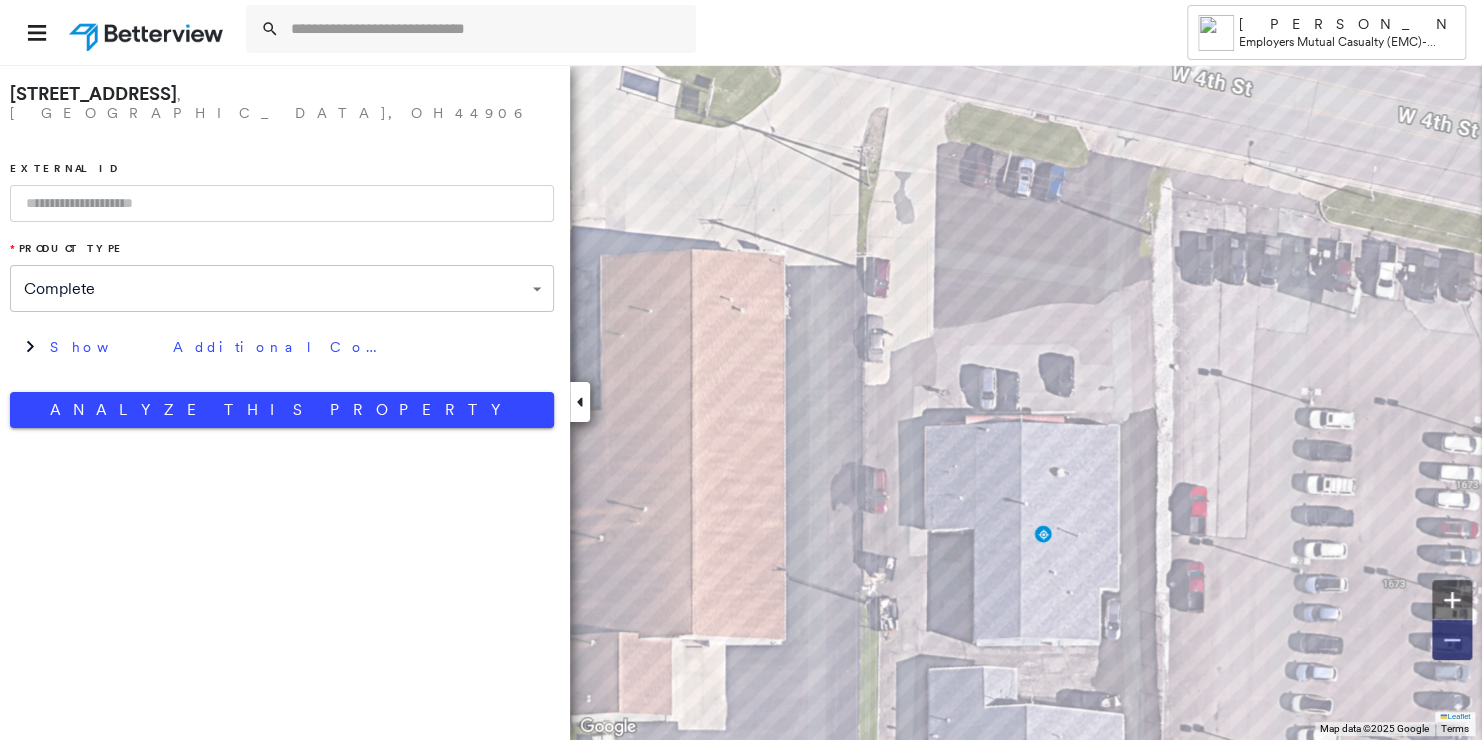 click 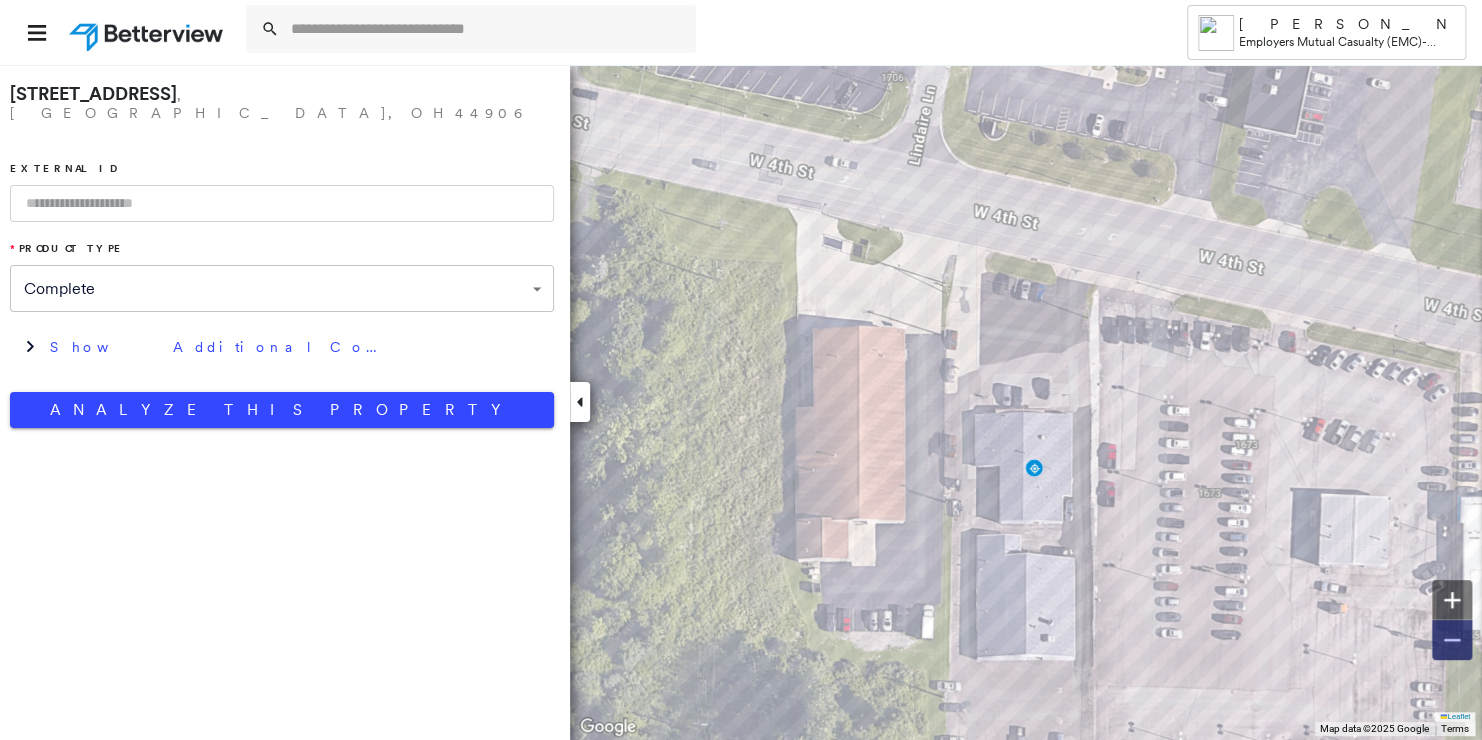 click 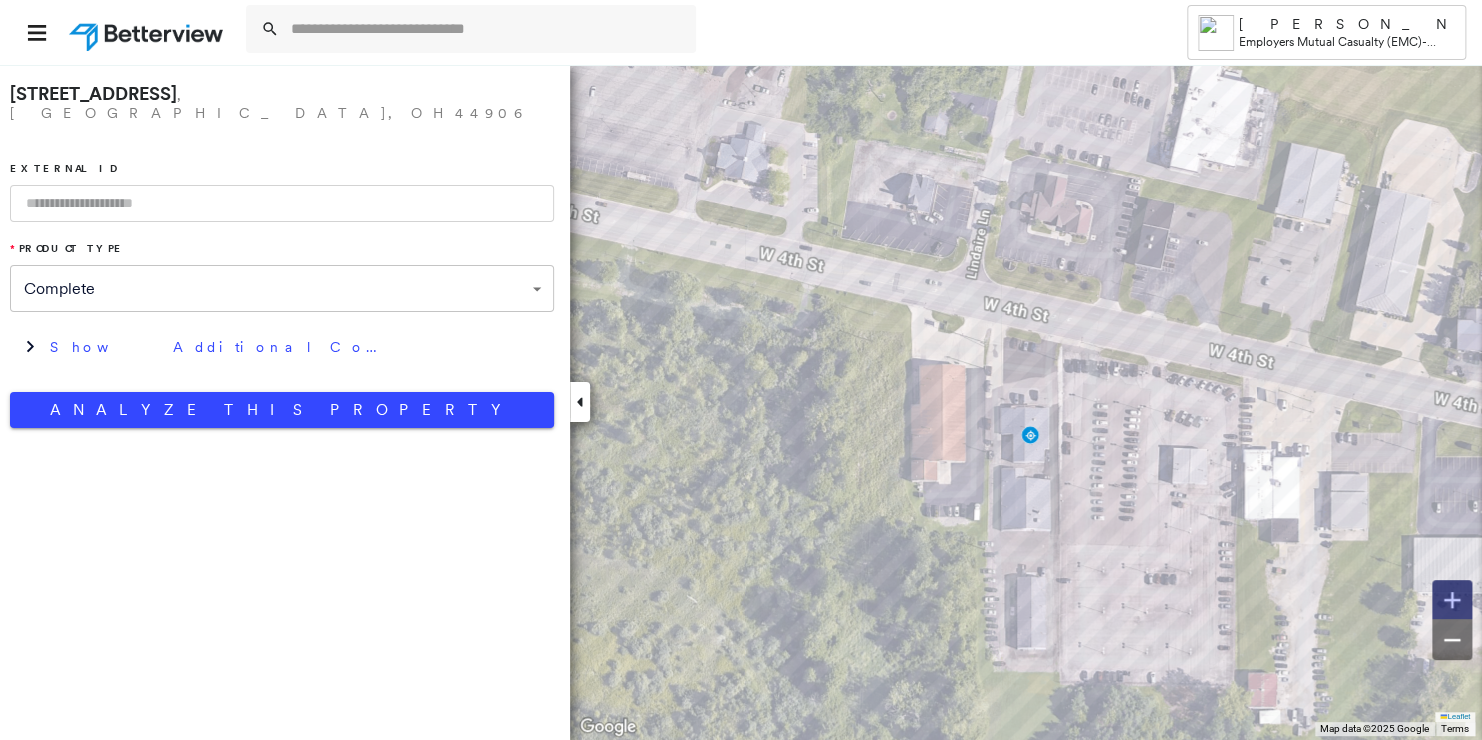 click 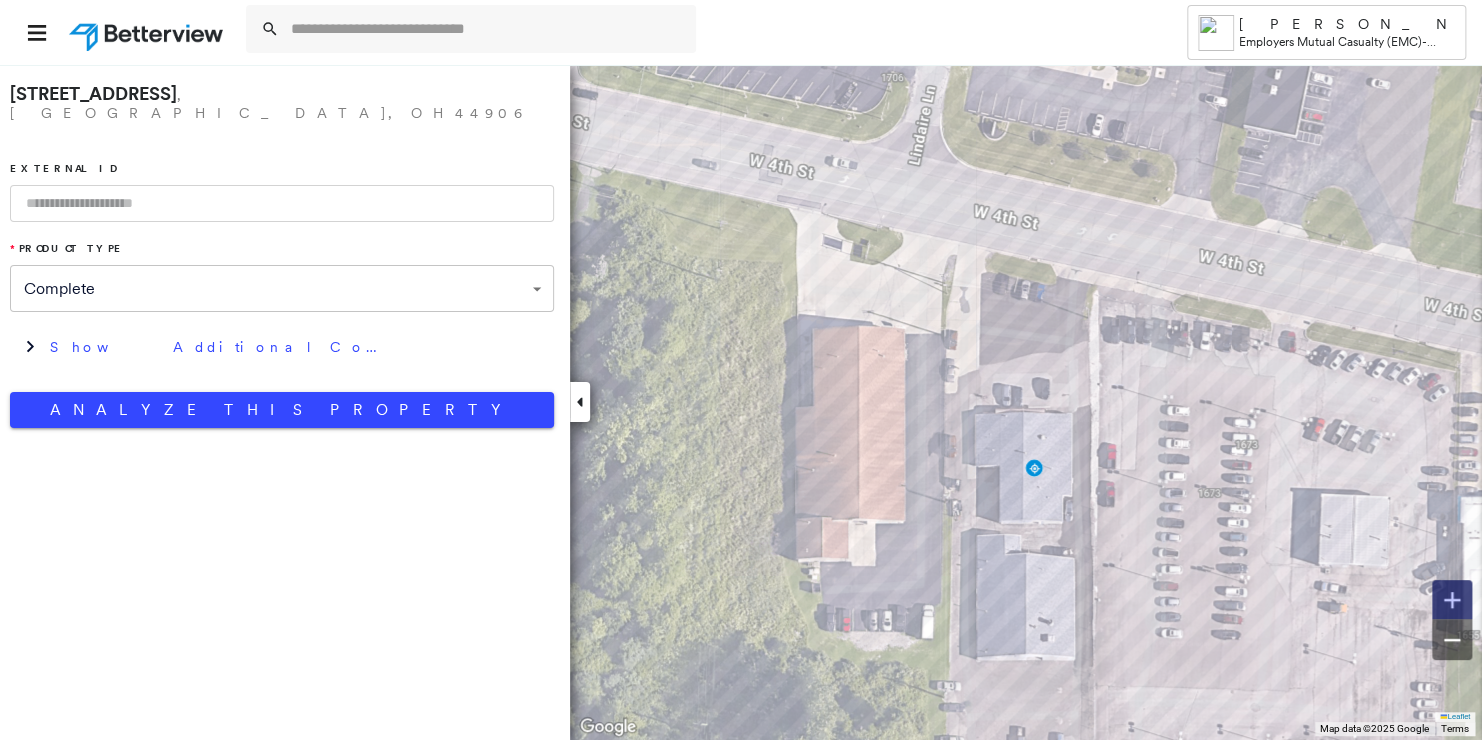 click 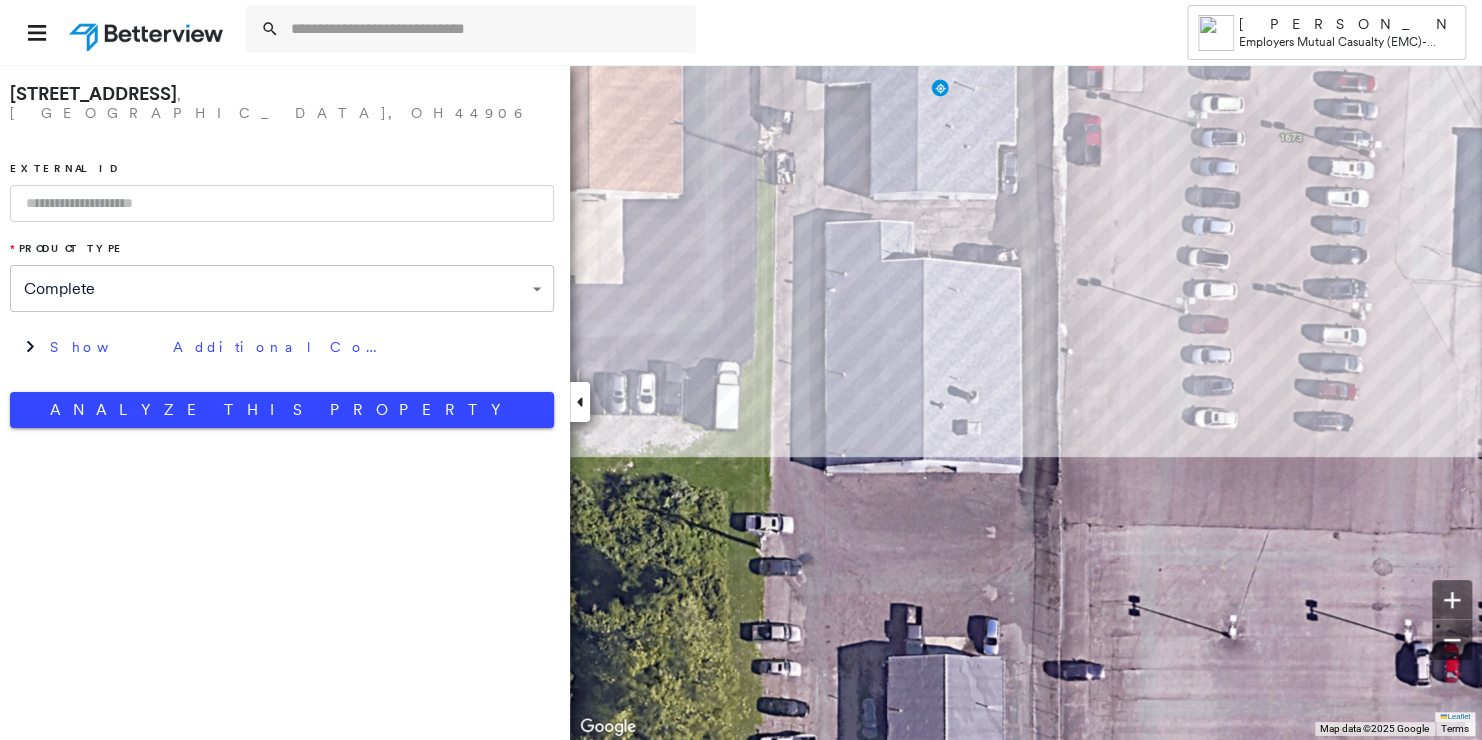 click on "**********" at bounding box center [741, 402] 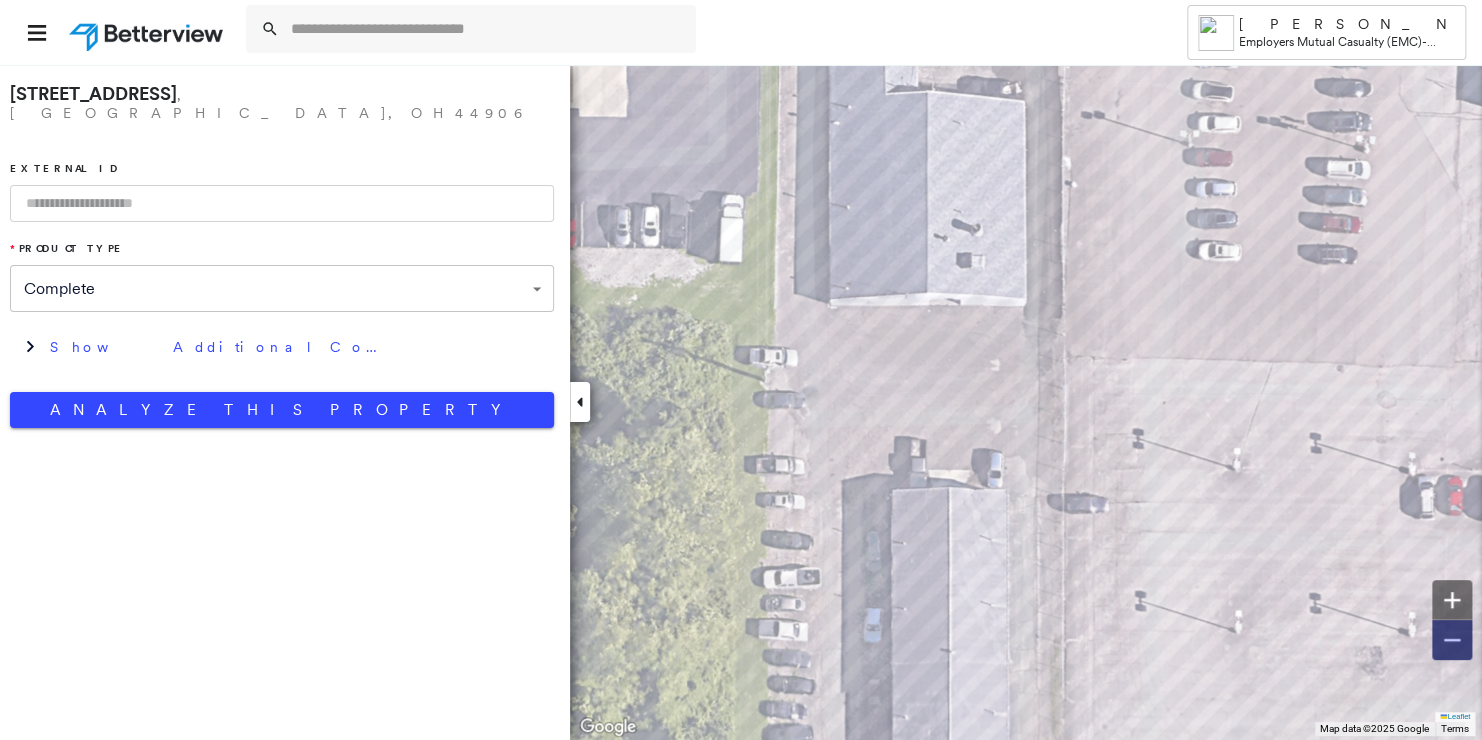 click 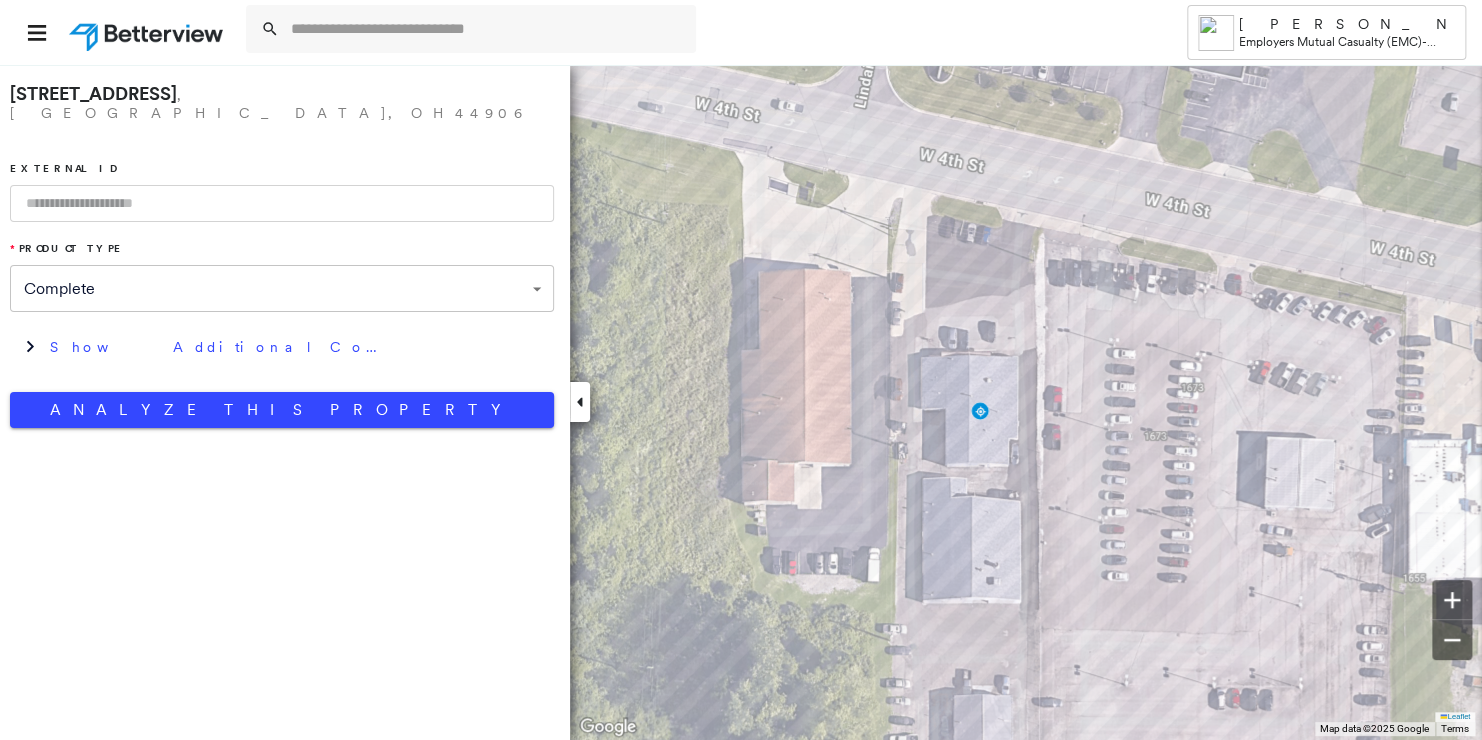 drag, startPoint x: 269, startPoint y: 390, endPoint x: 229, endPoint y: 544, distance: 159.11003 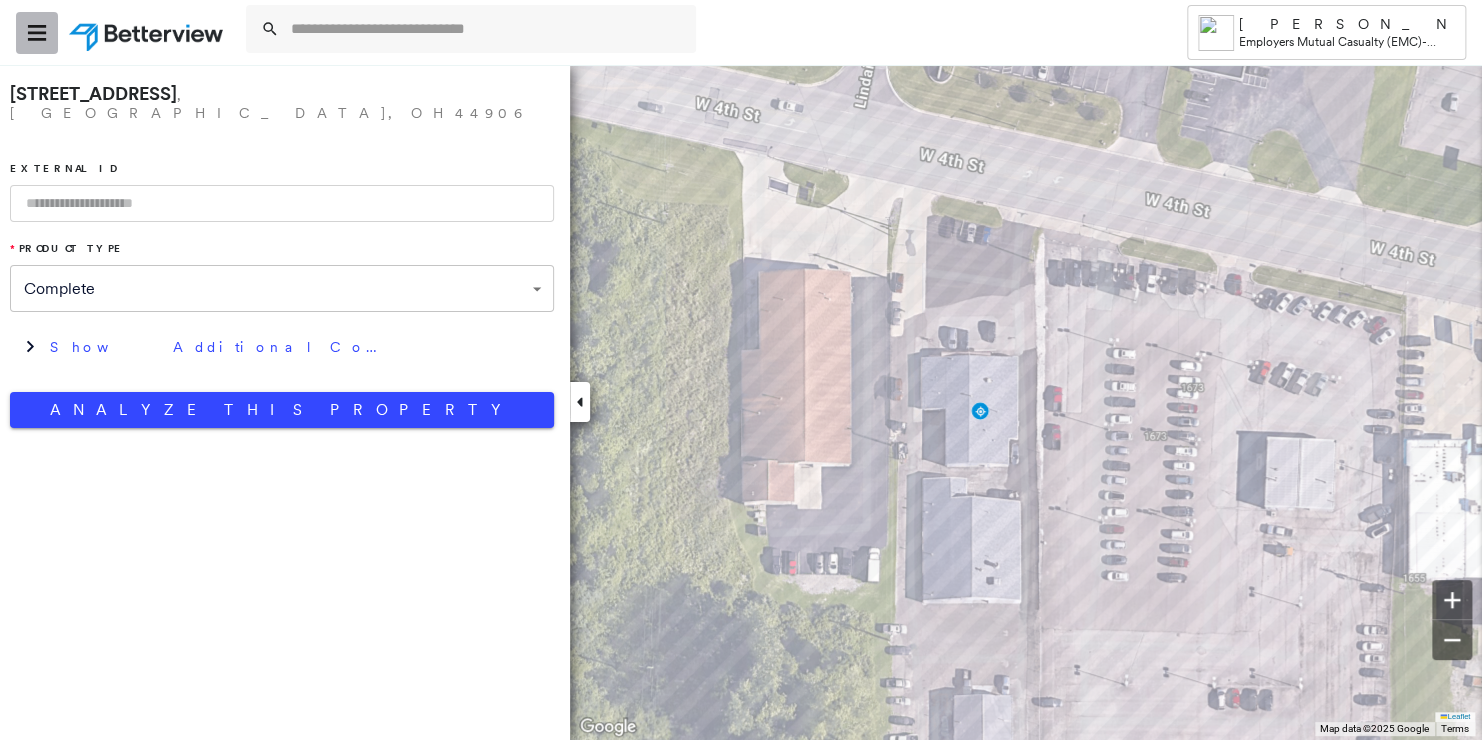 click 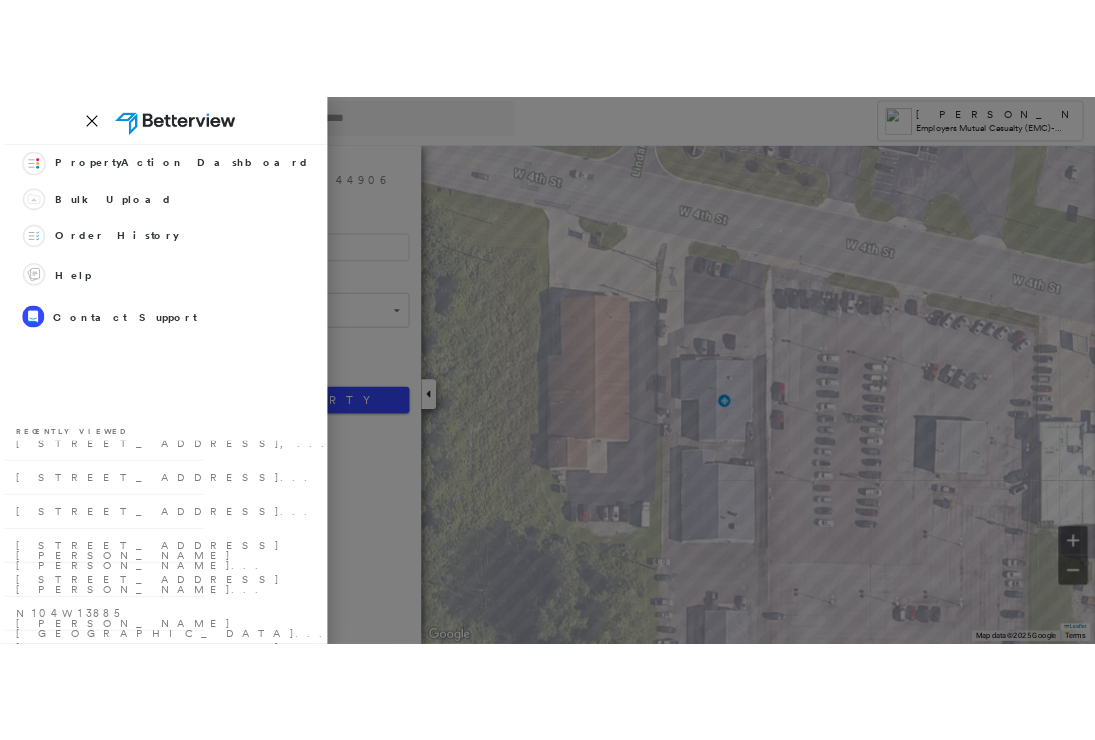 scroll, scrollTop: 183, scrollLeft: 0, axis: vertical 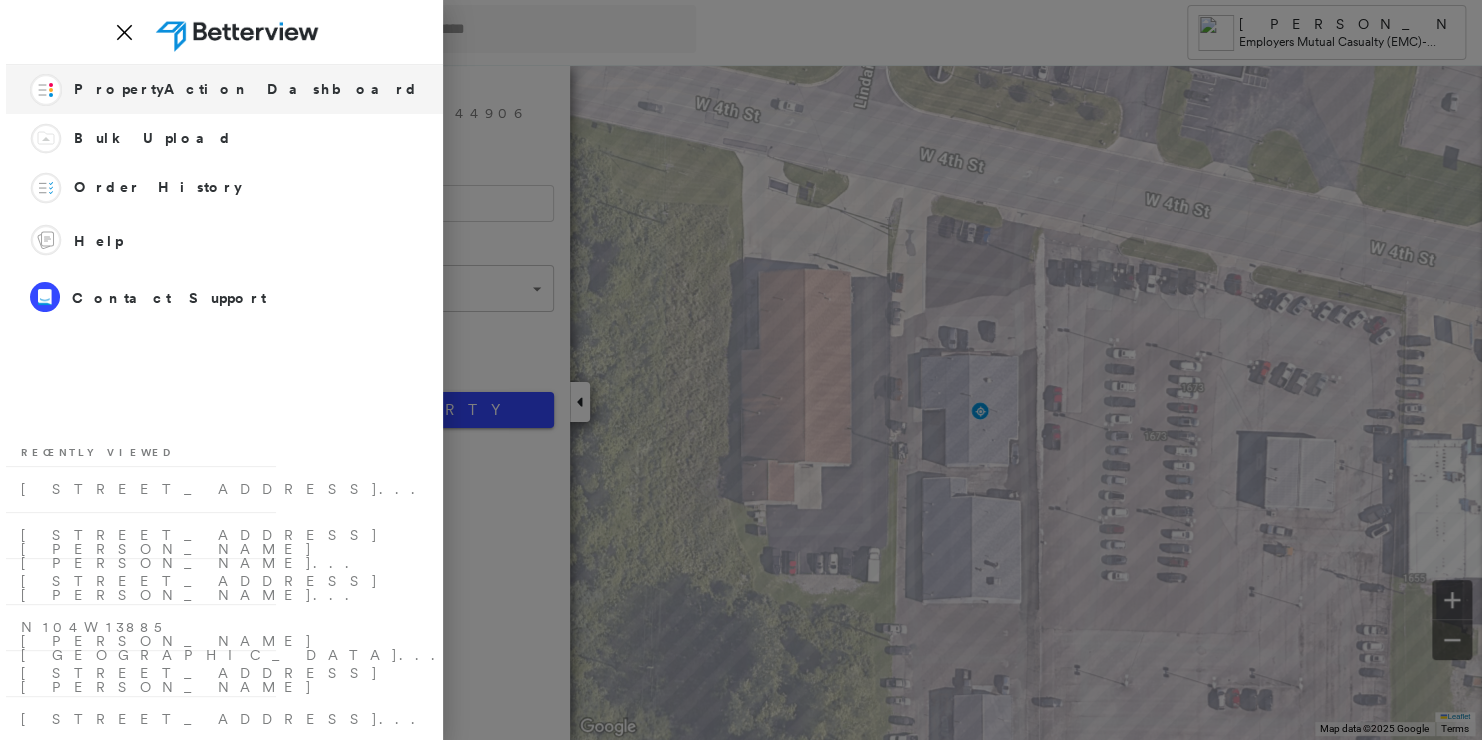 click on "PropertyAction Dashboard" at bounding box center (246, 89) 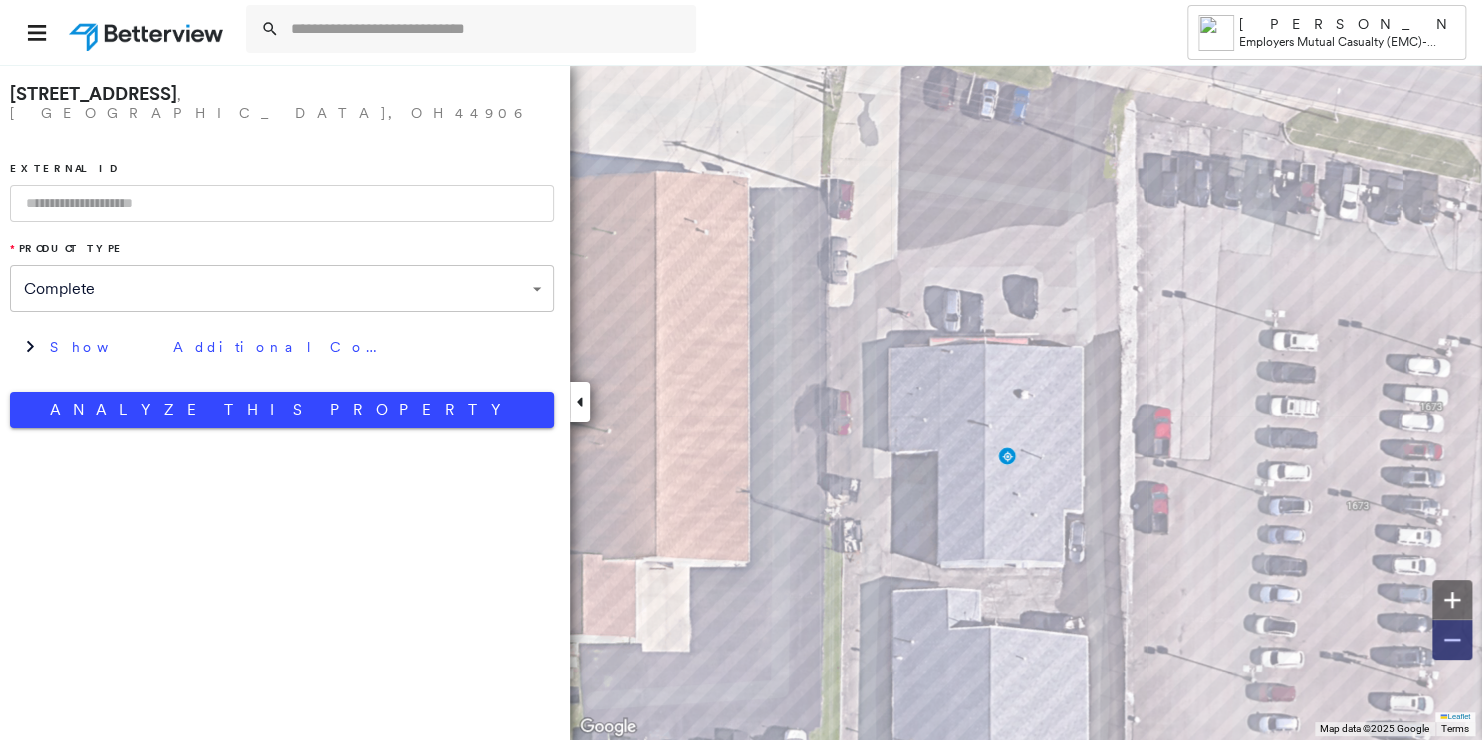 click 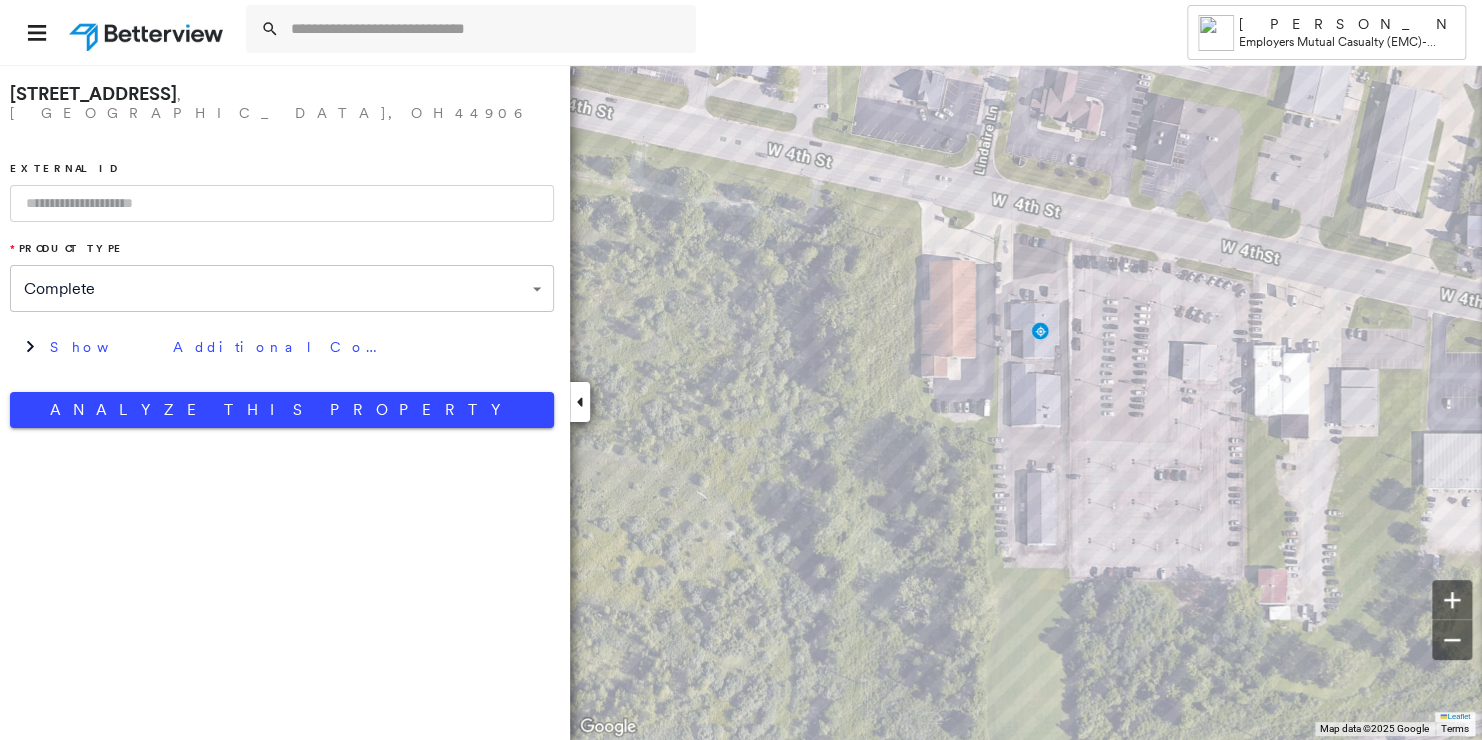 click at bounding box center (282, 203) 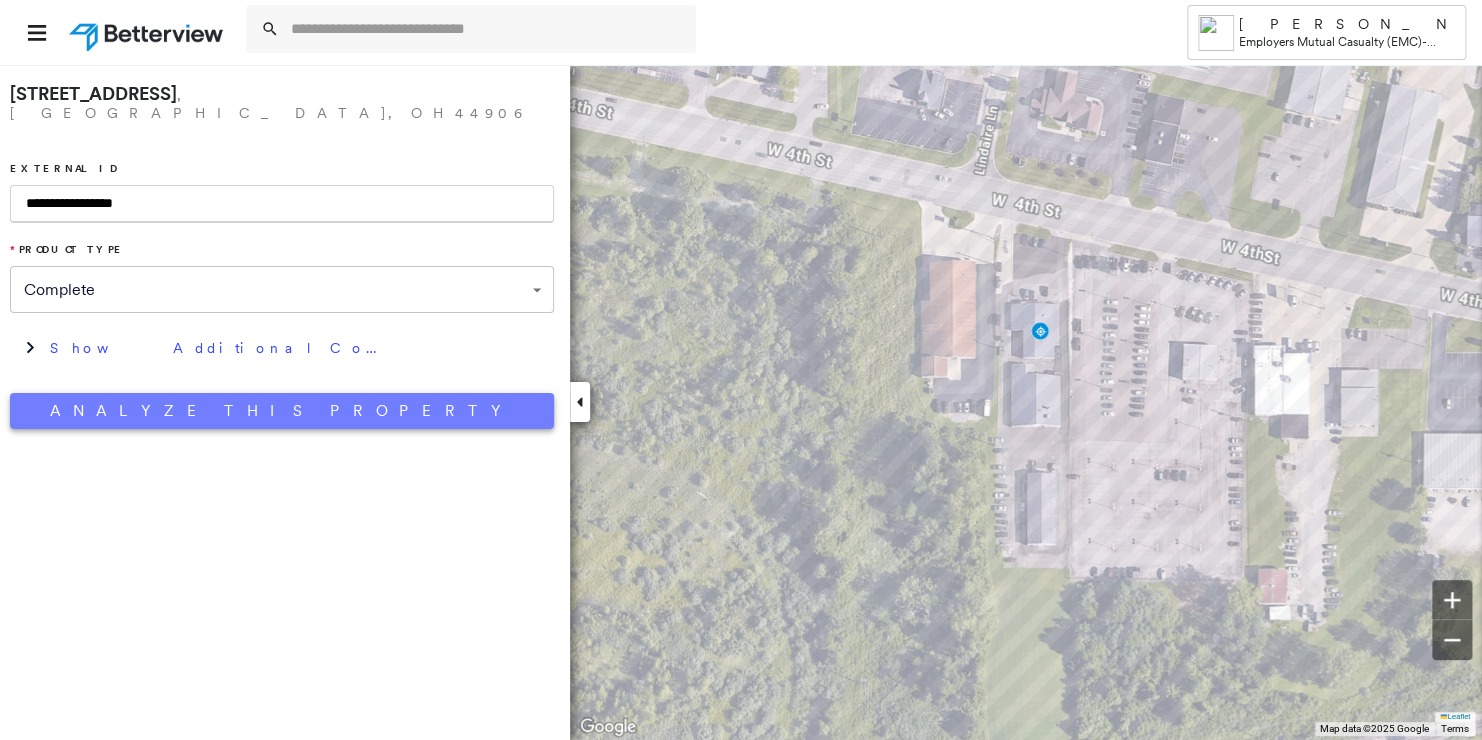 type on "**********" 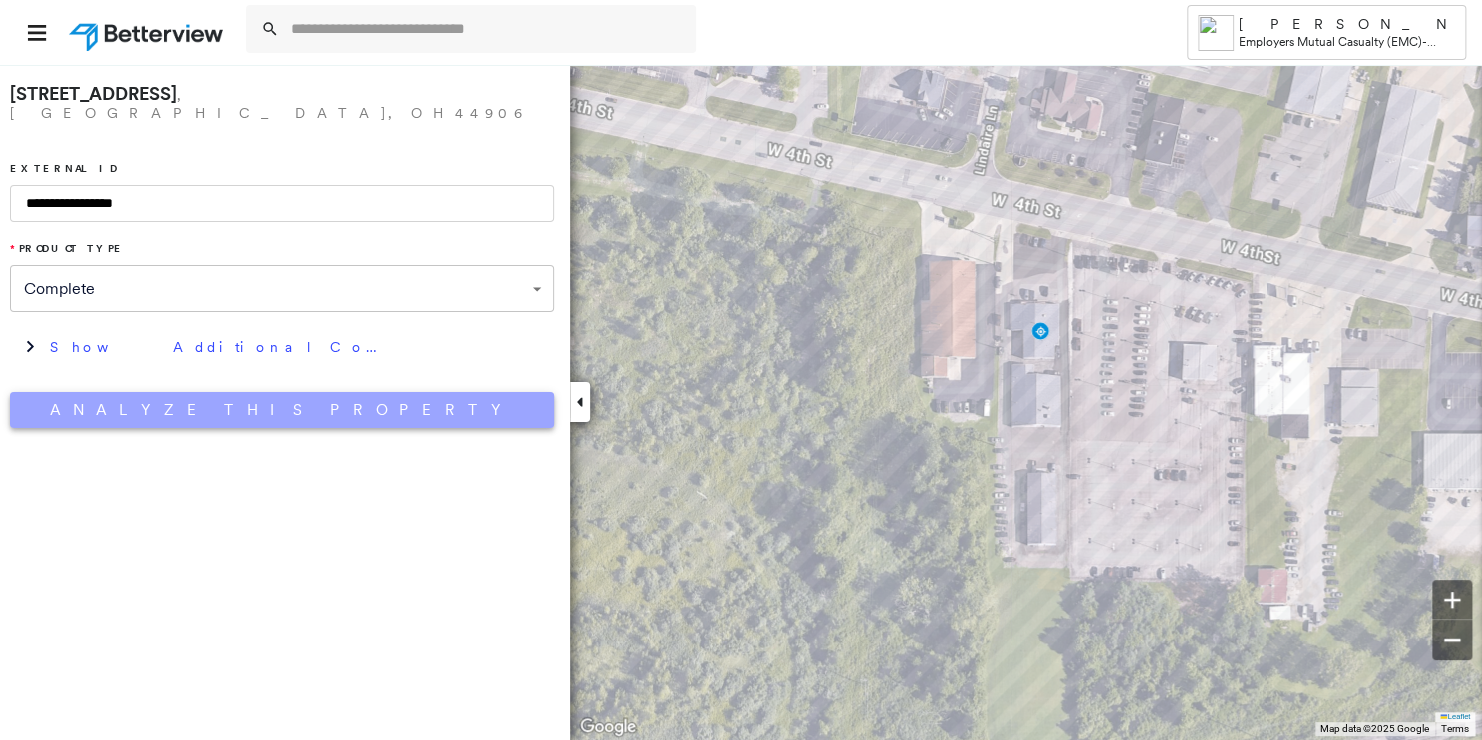 click on "Analyze This Property" at bounding box center (282, 410) 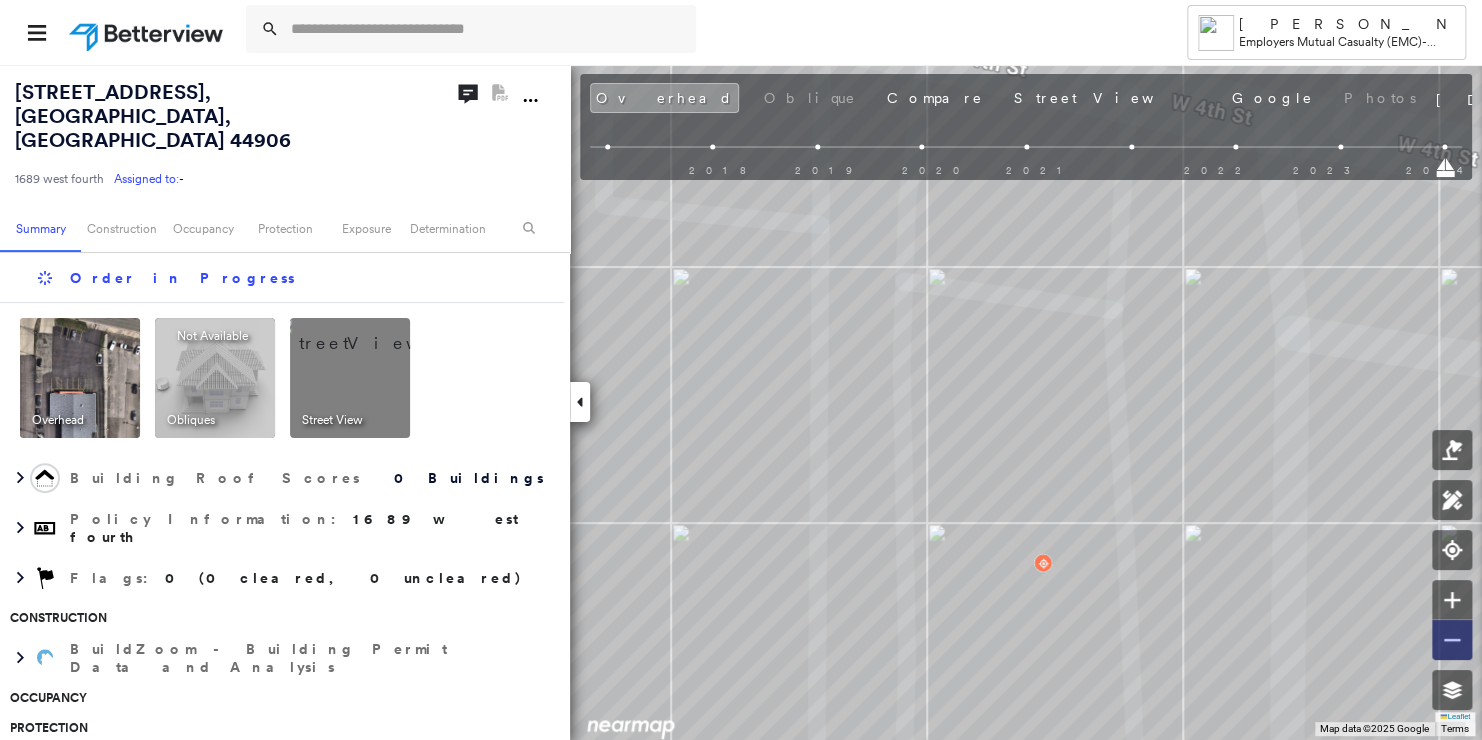 click 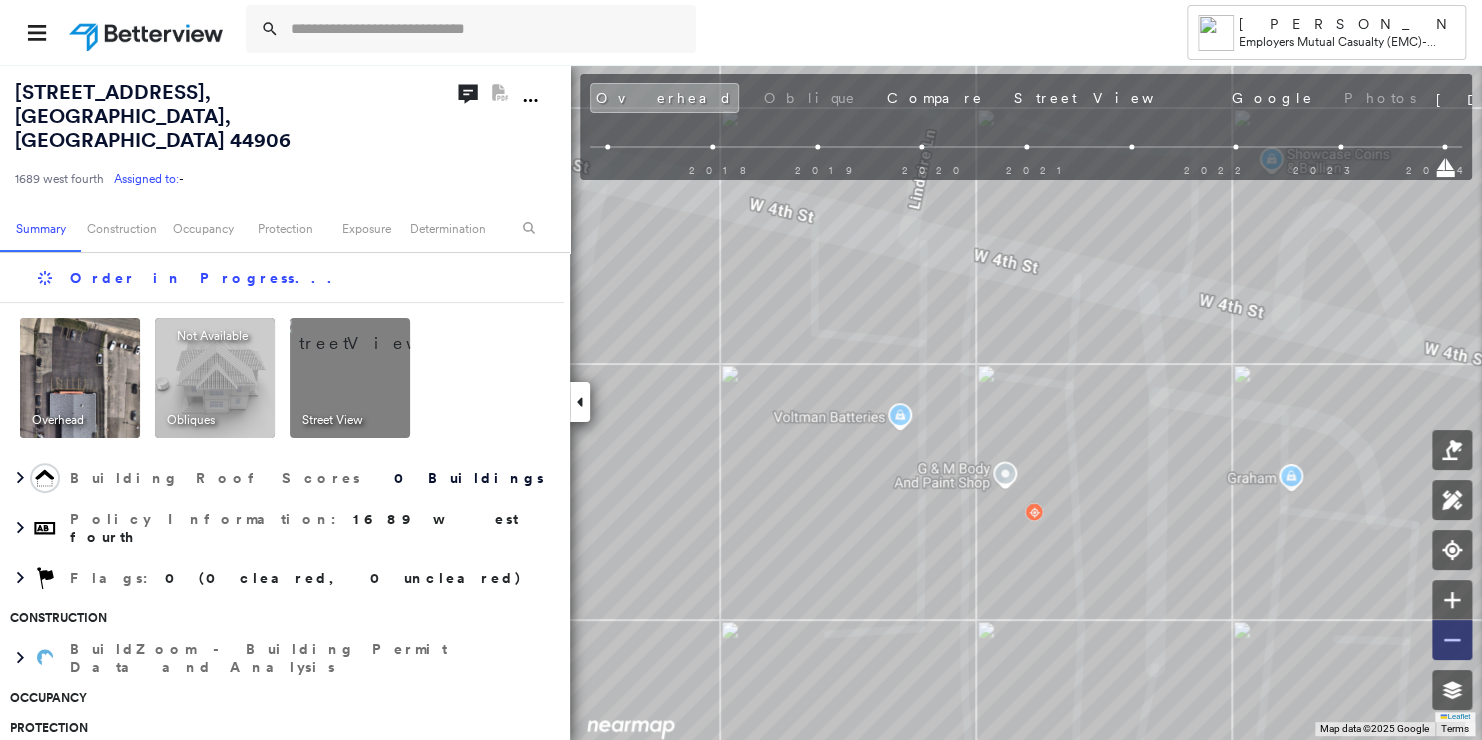 click 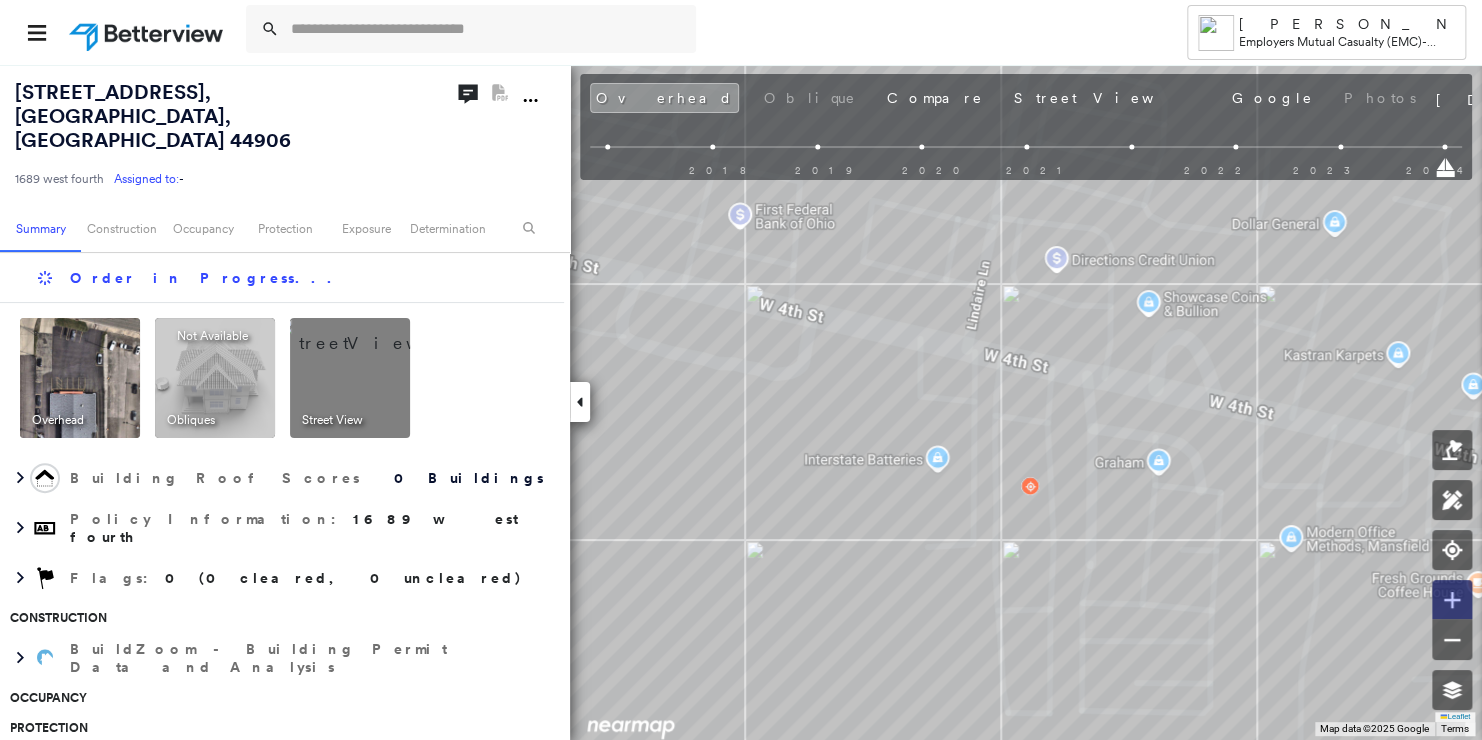 click 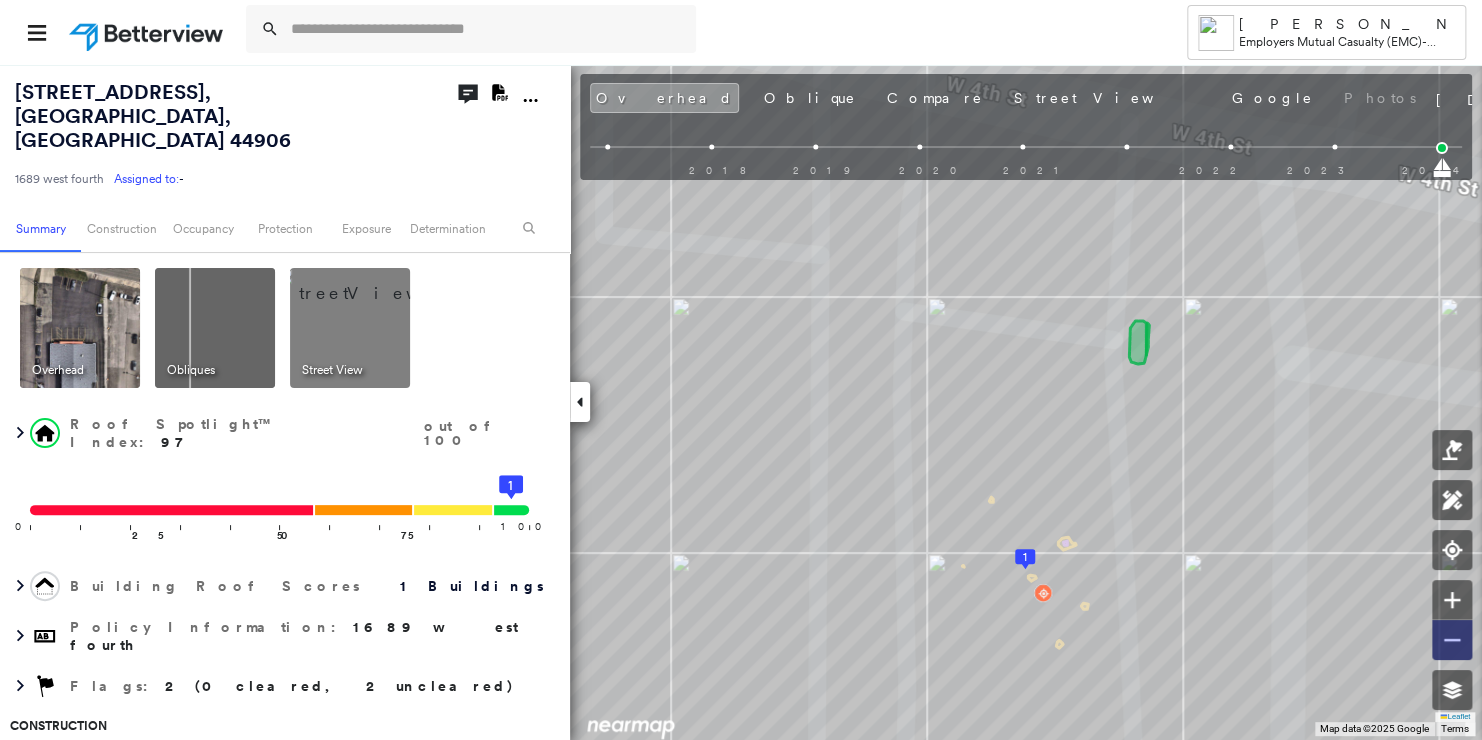 click 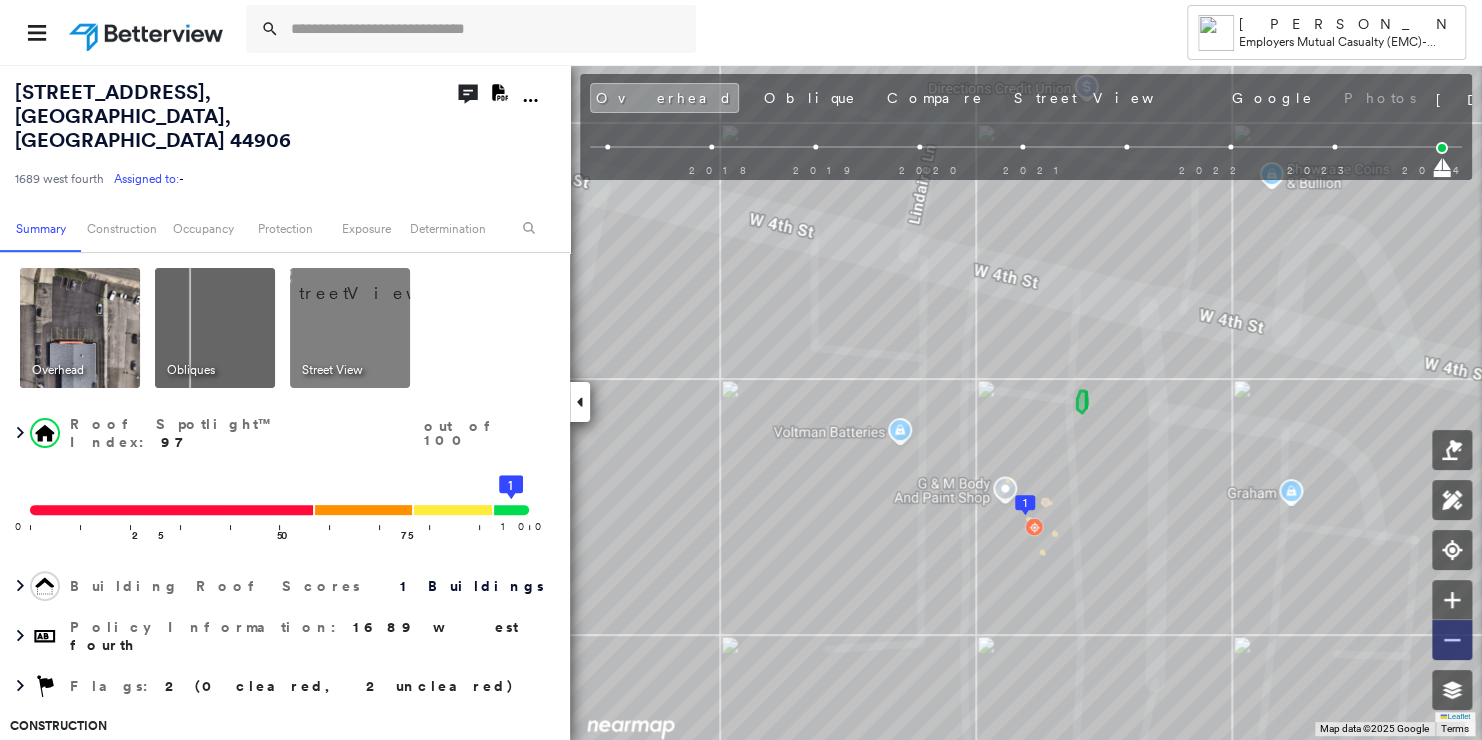 click 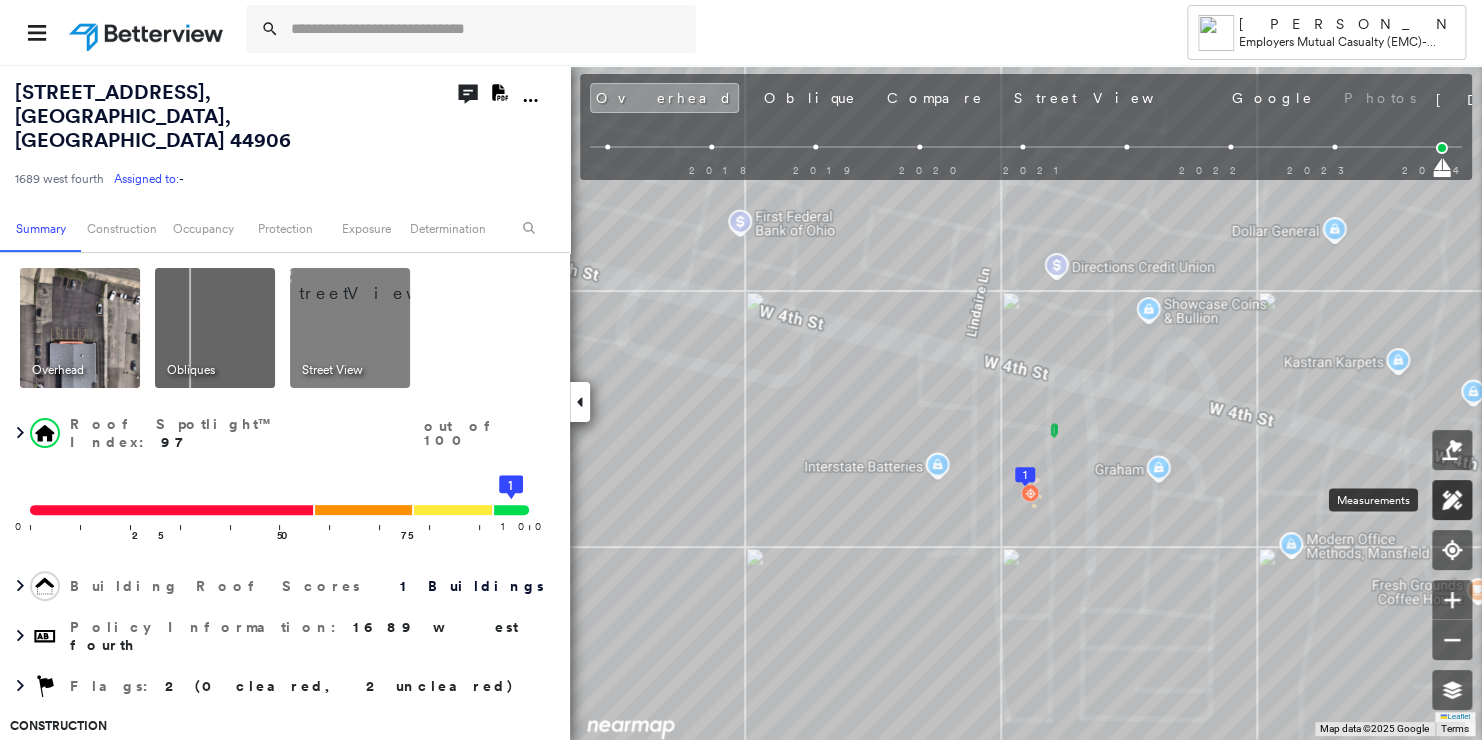 click 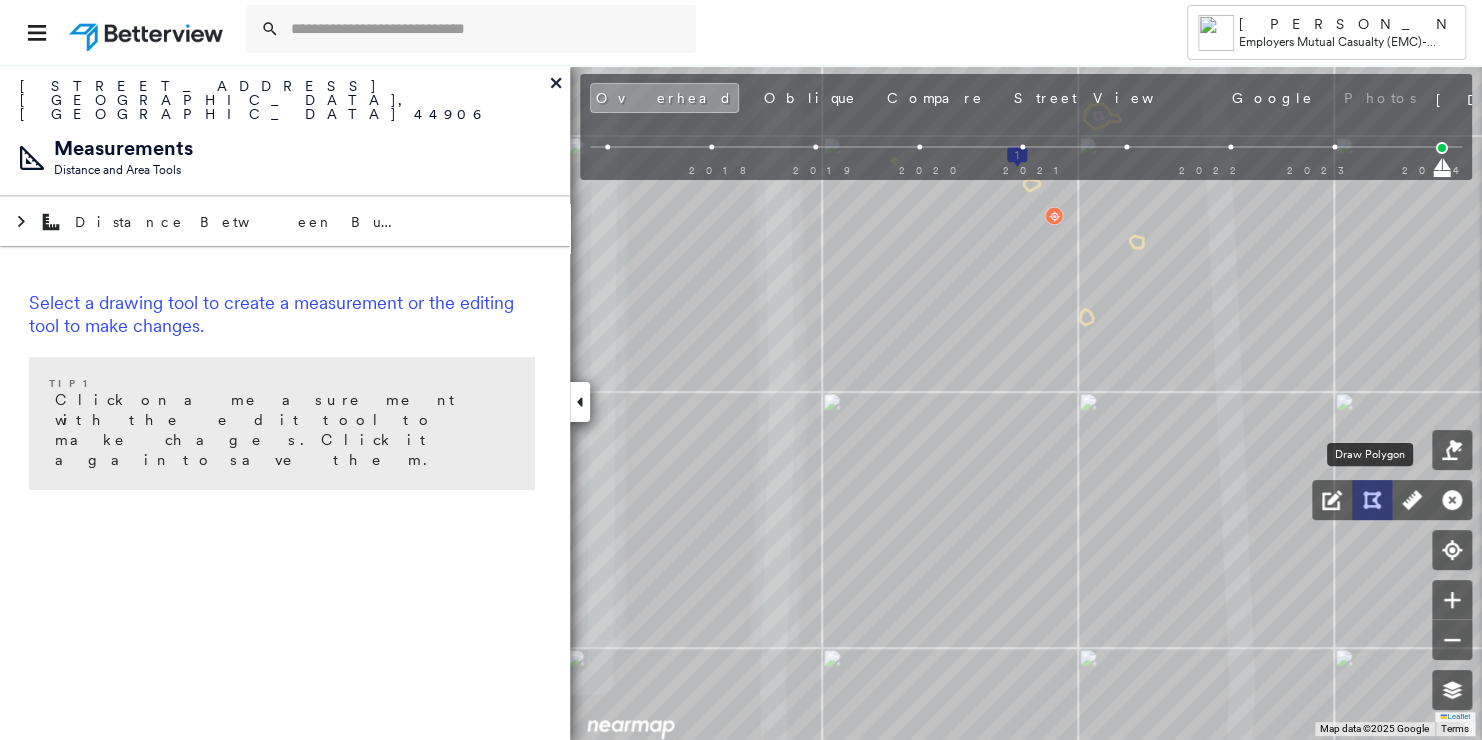 click 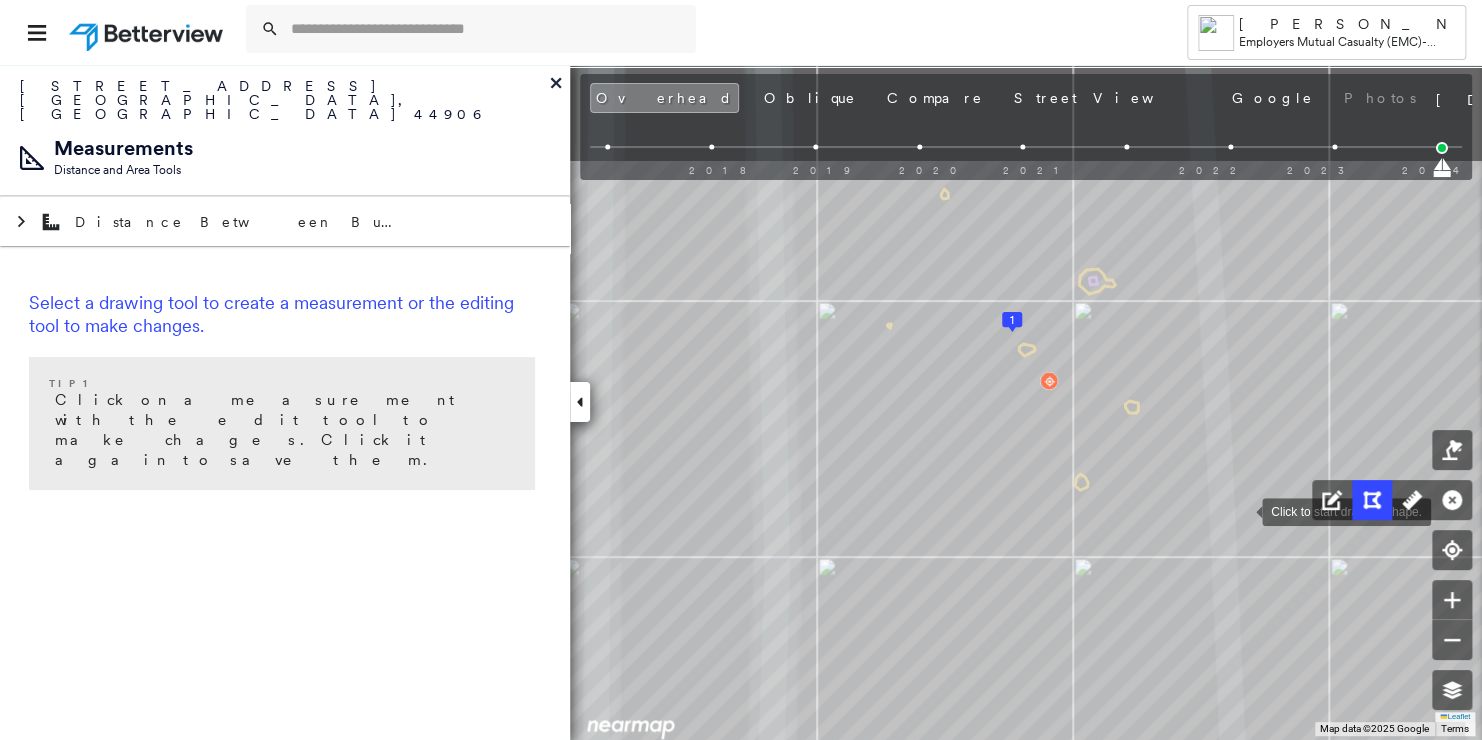 drag, startPoint x: 1247, startPoint y: 339, endPoint x: 1242, endPoint y: 506, distance: 167.07483 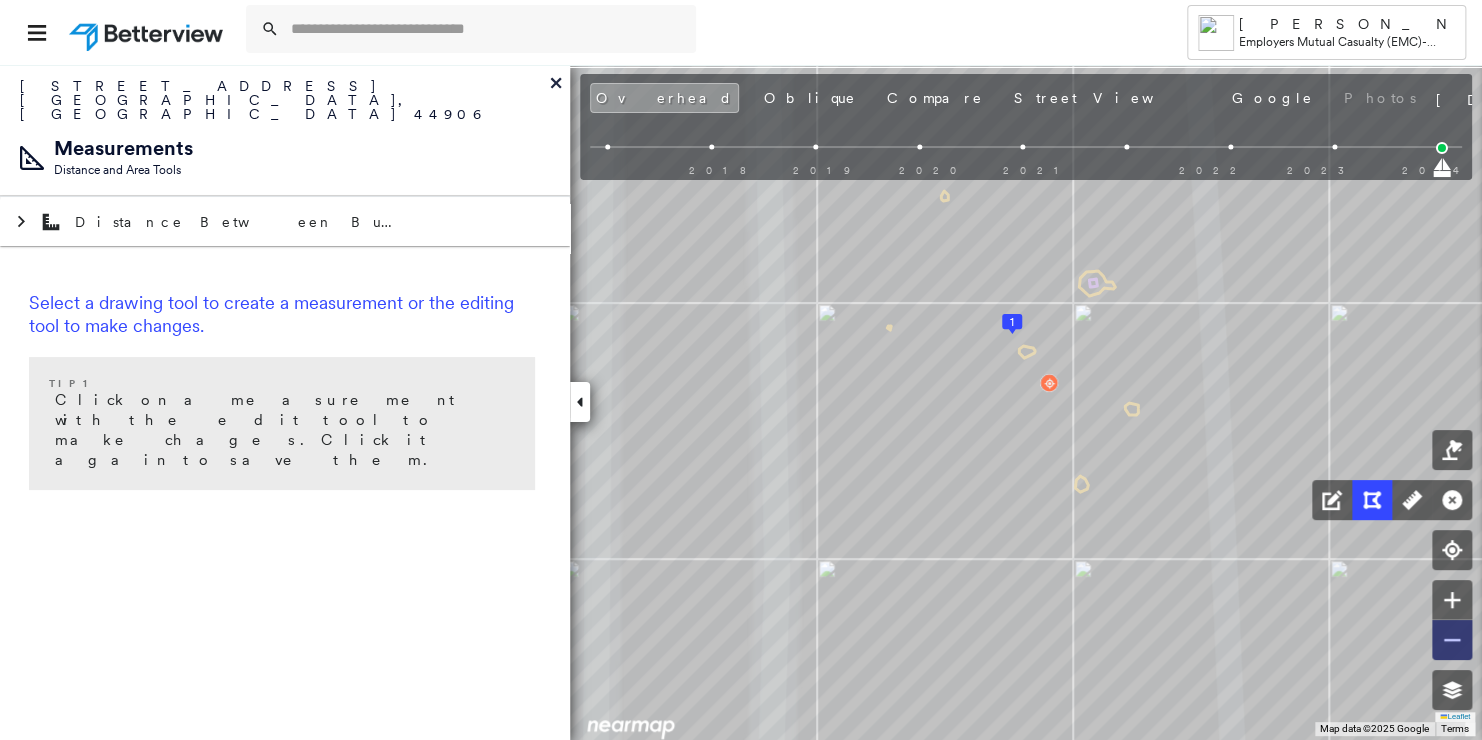 click 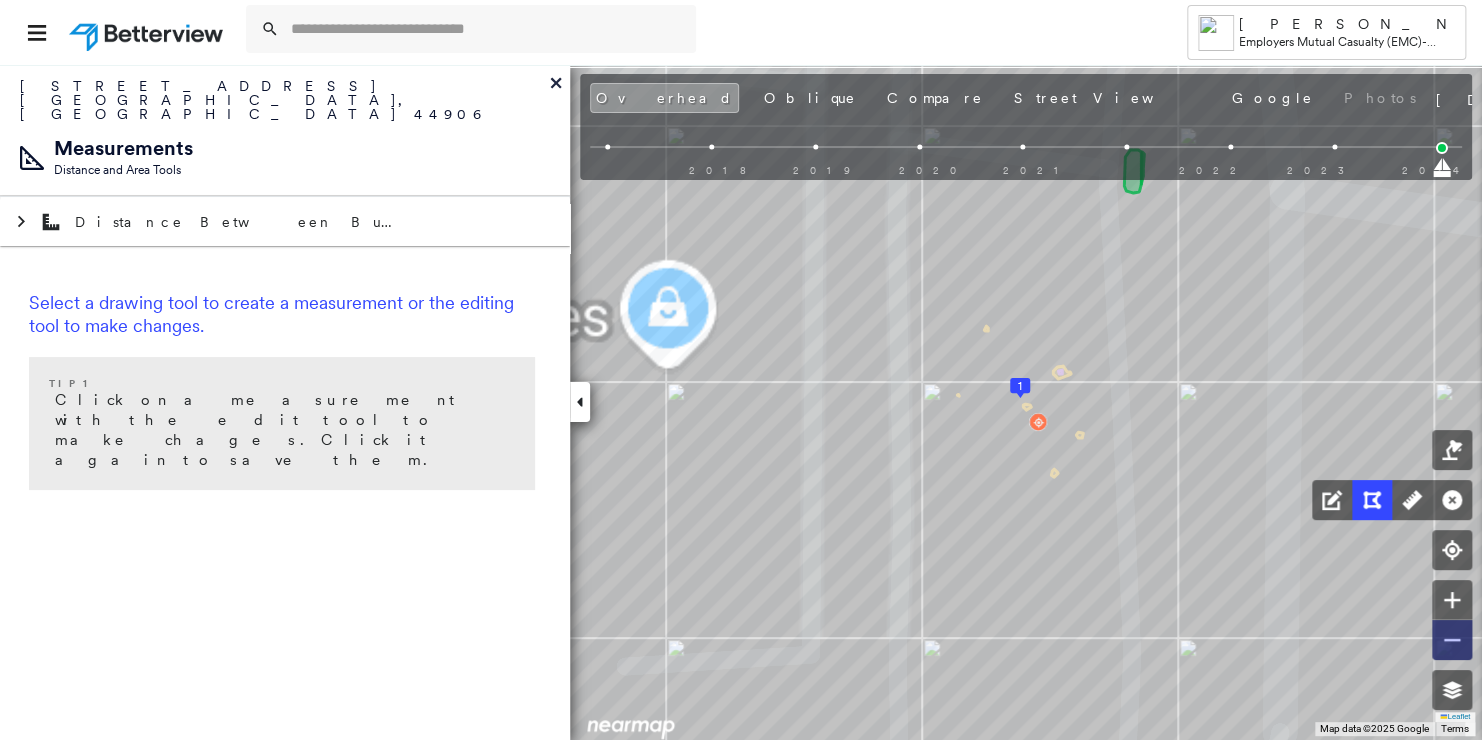 click 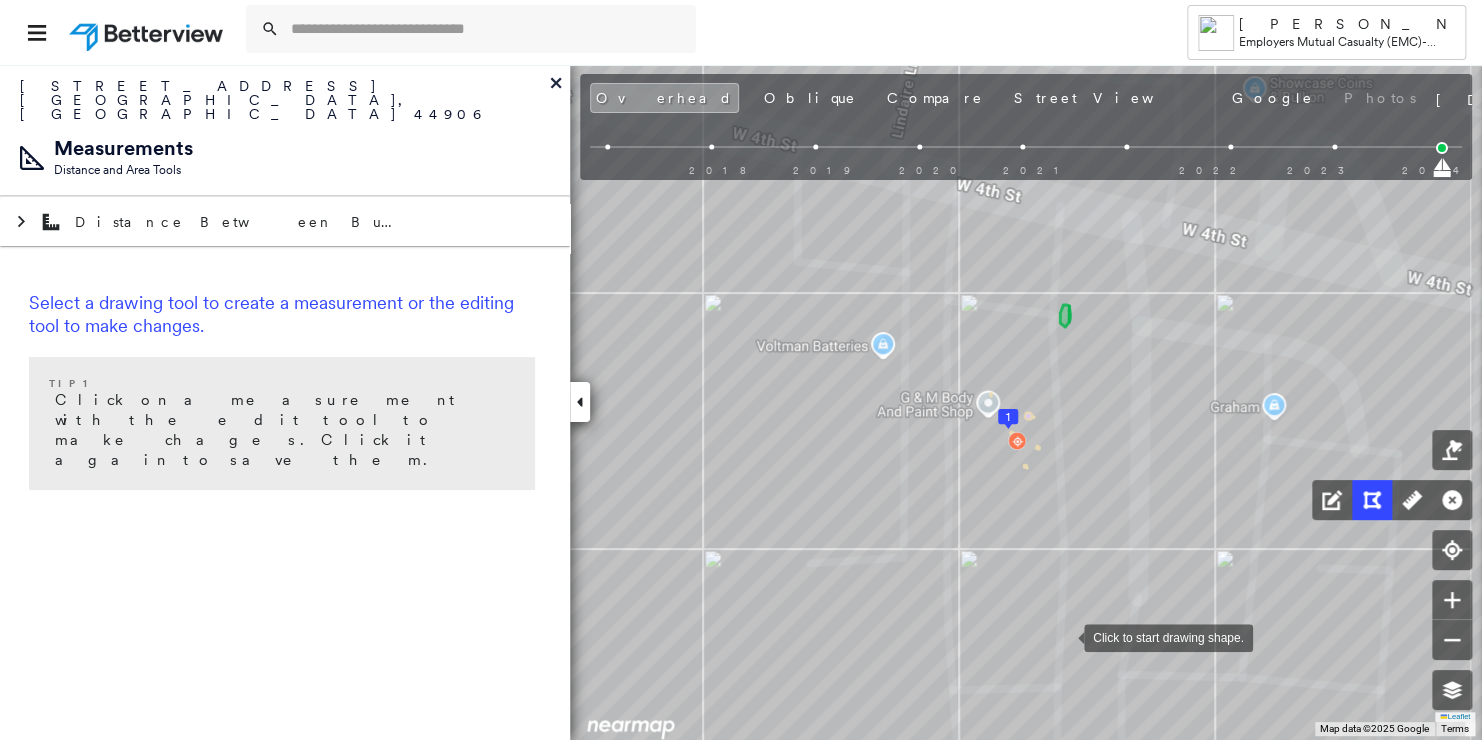 drag, startPoint x: 1081, startPoint y: 636, endPoint x: 1066, endPoint y: 636, distance: 15 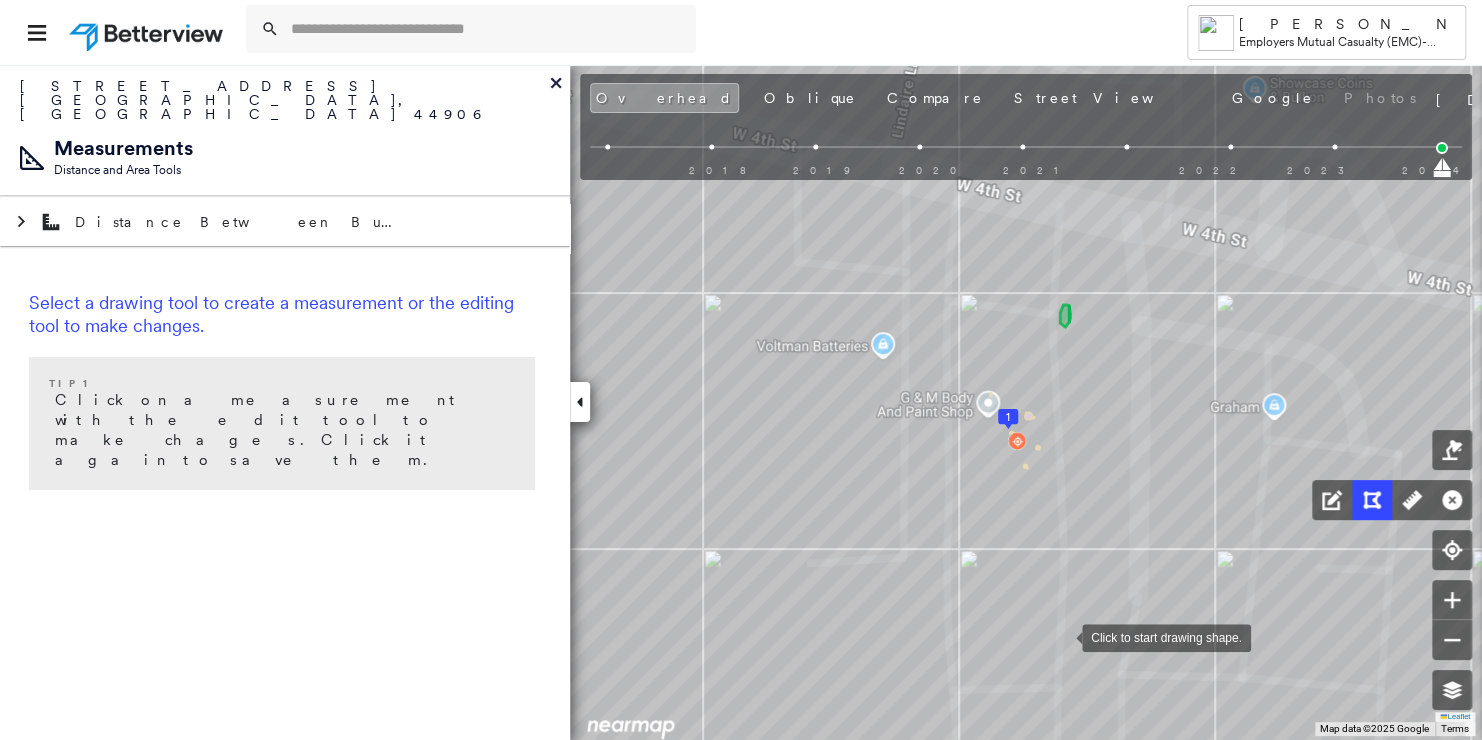 click at bounding box center (1062, 636) 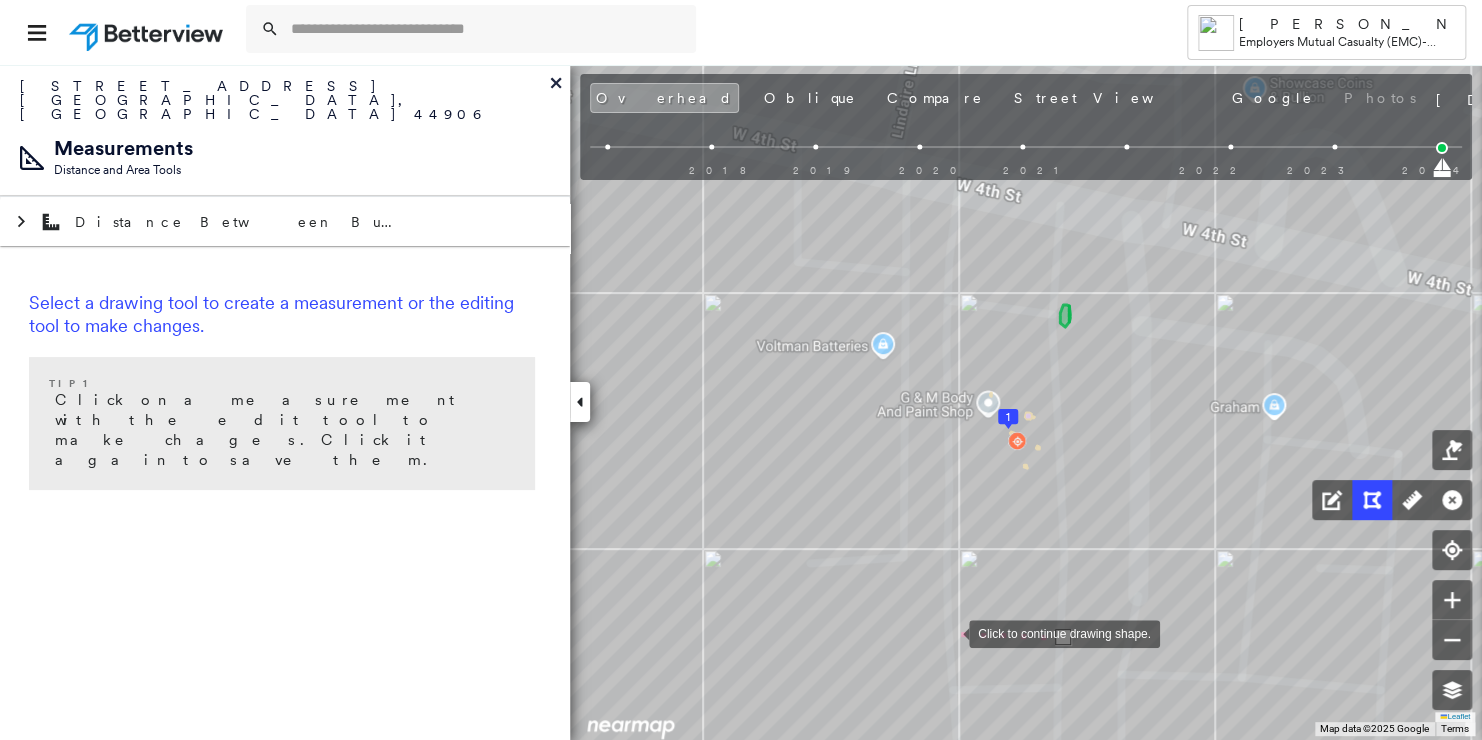 click at bounding box center [949, 632] 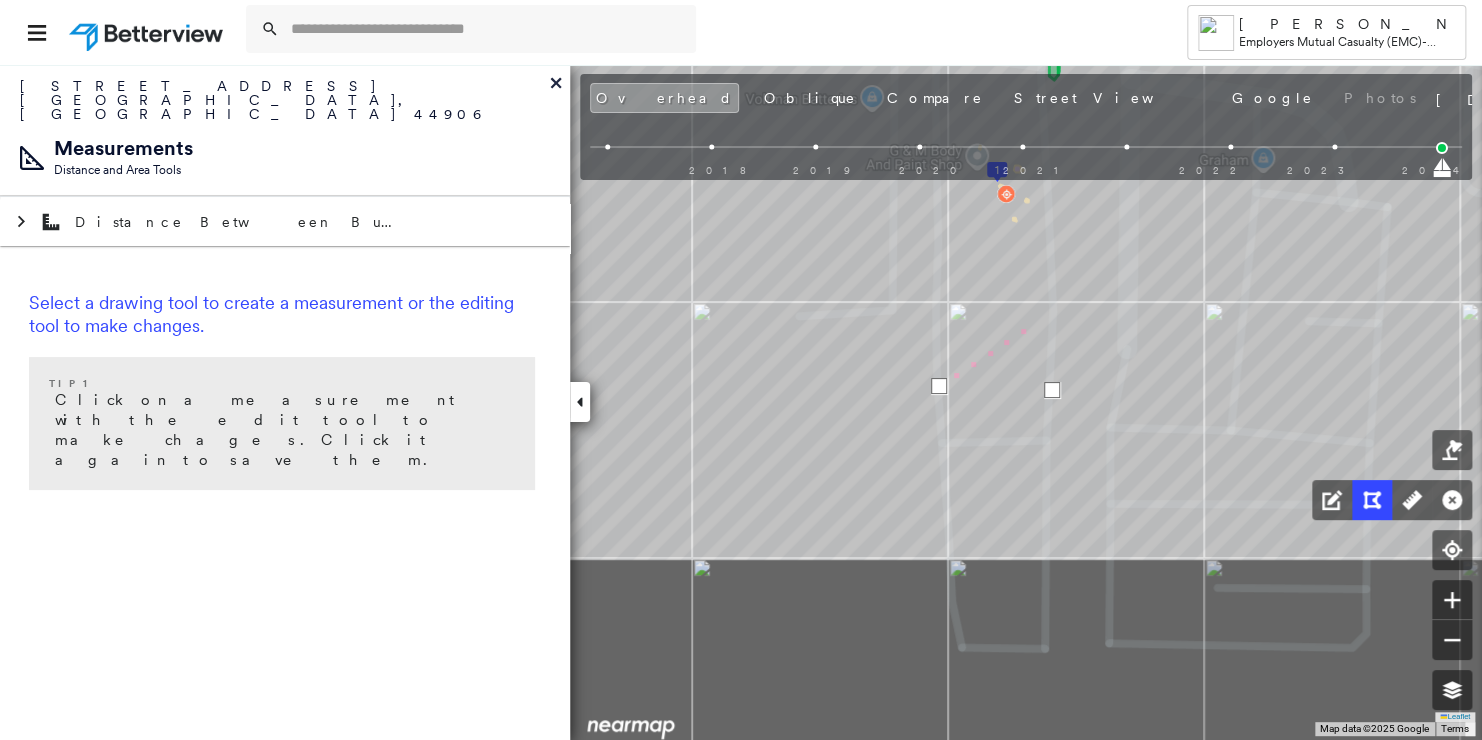 click on "1
Click to continue drawing shape." at bounding box center (-97, -613) 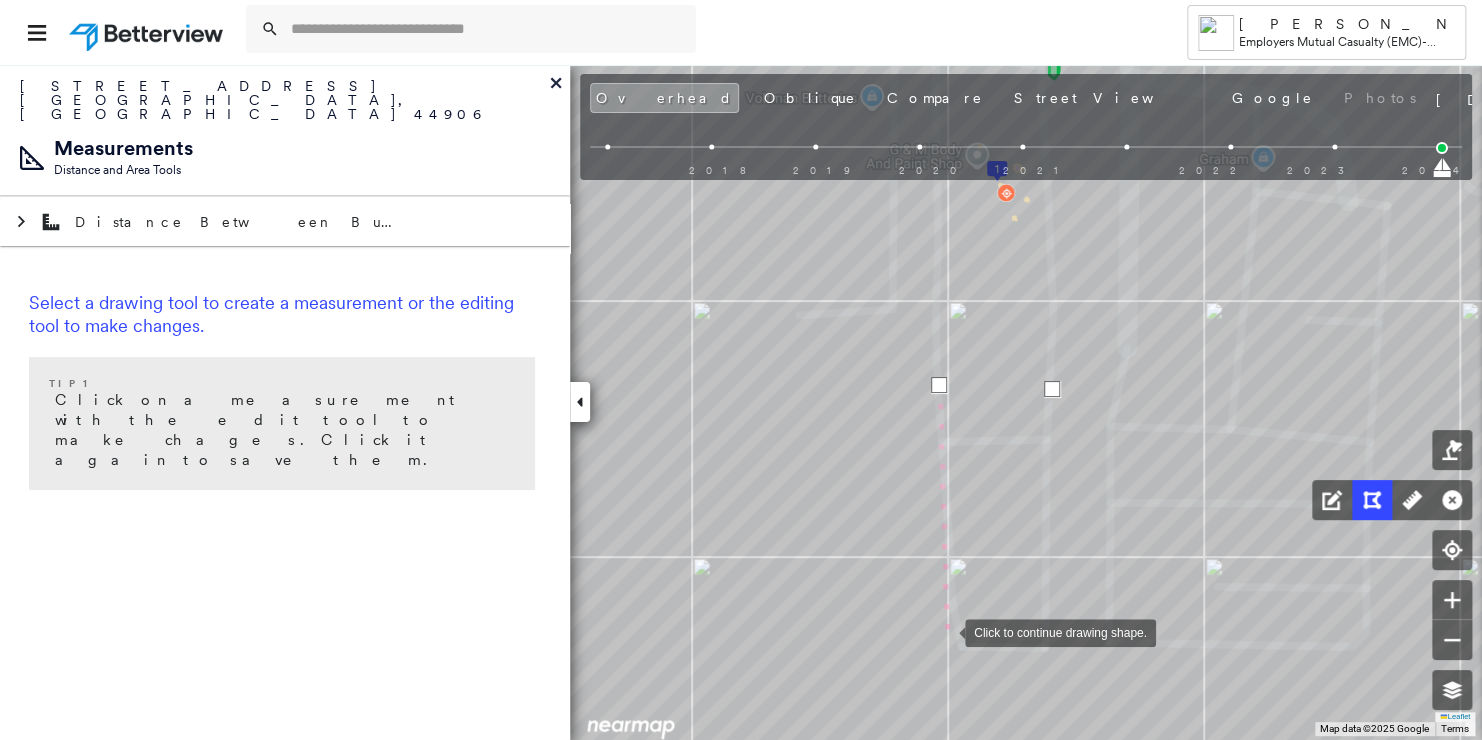 click at bounding box center [945, 631] 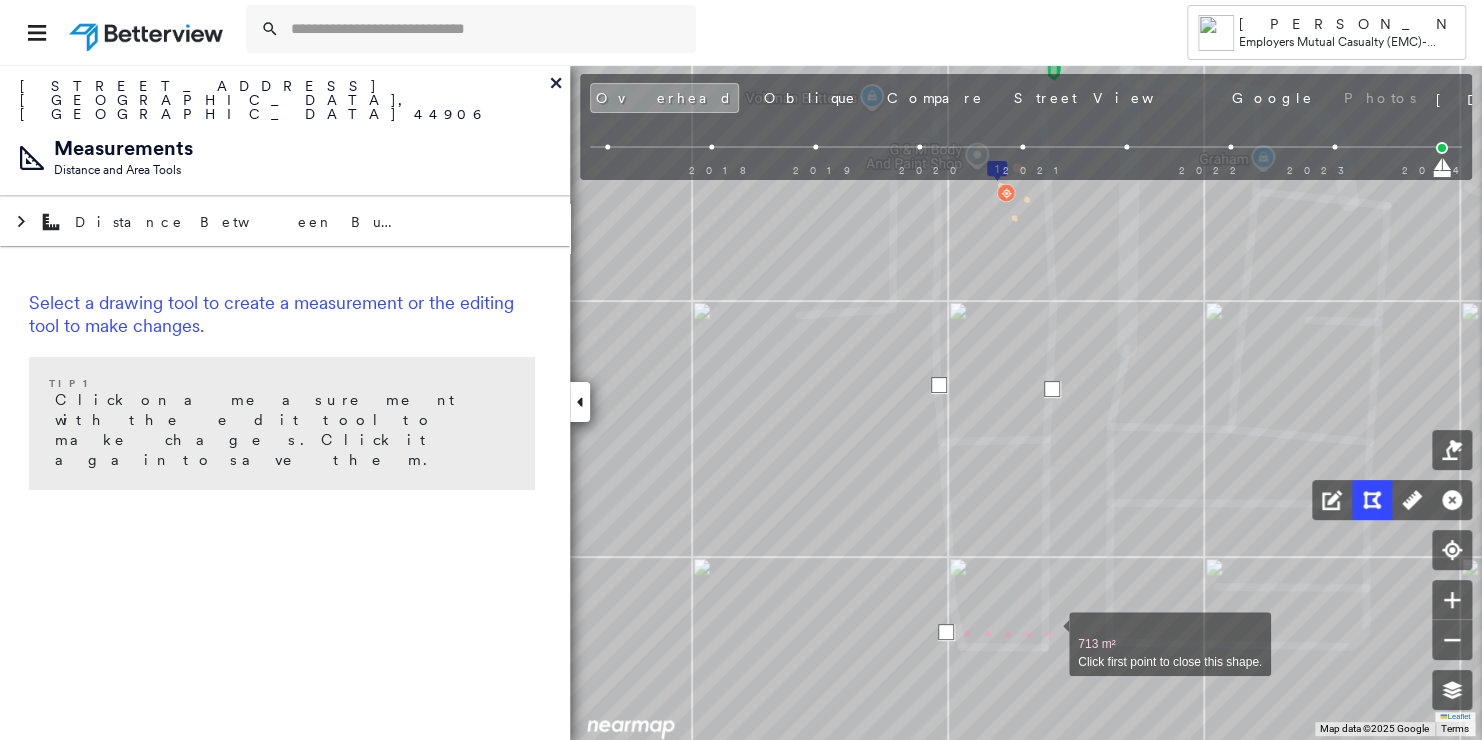 click at bounding box center (1049, 633) 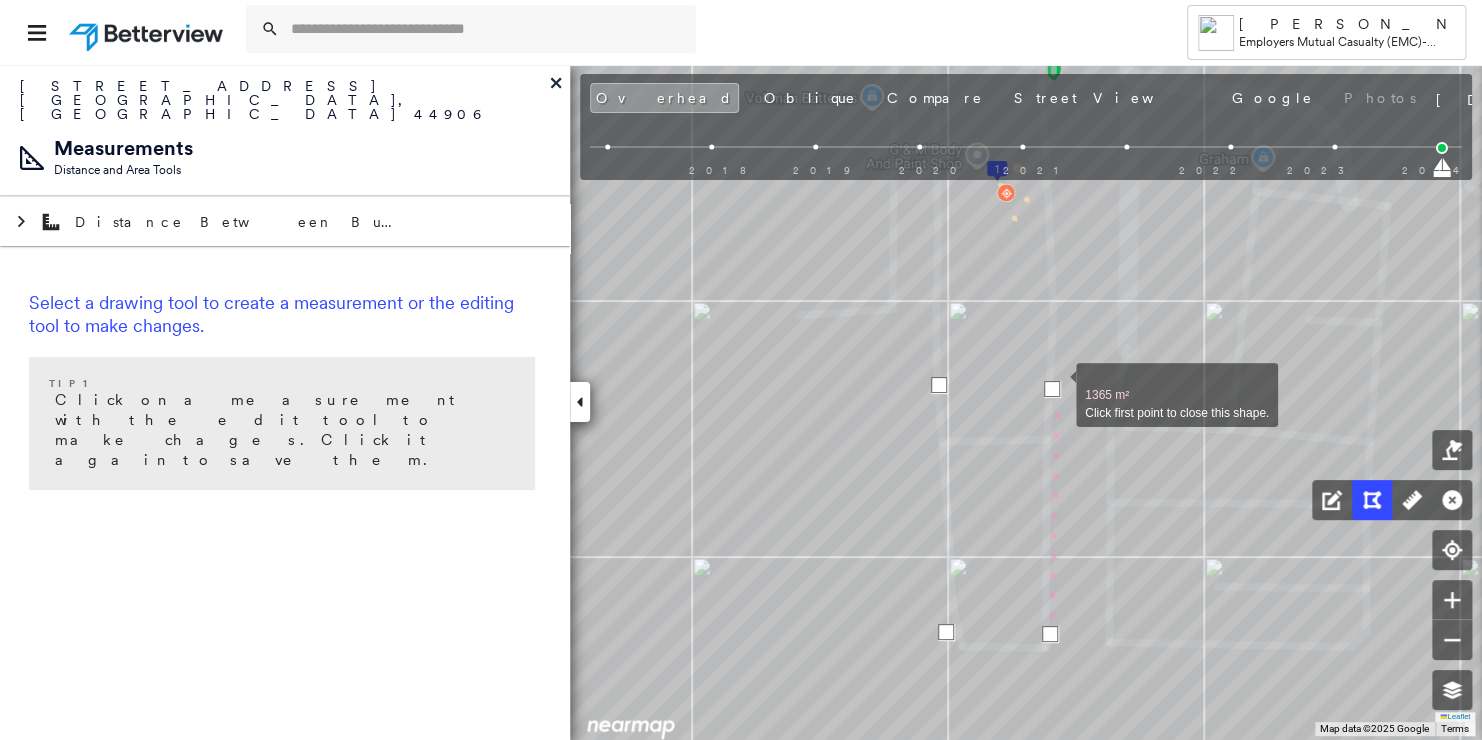 click at bounding box center (1052, 389) 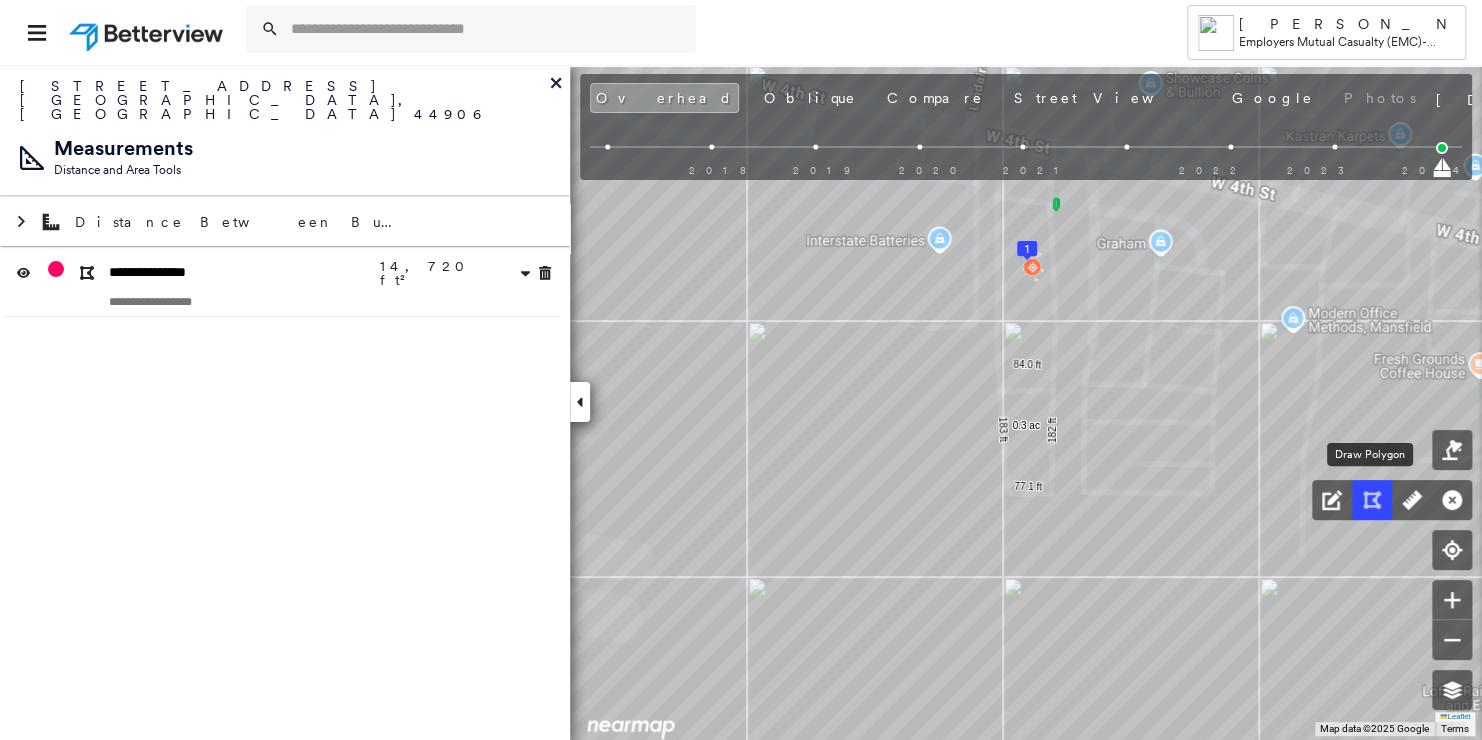 click 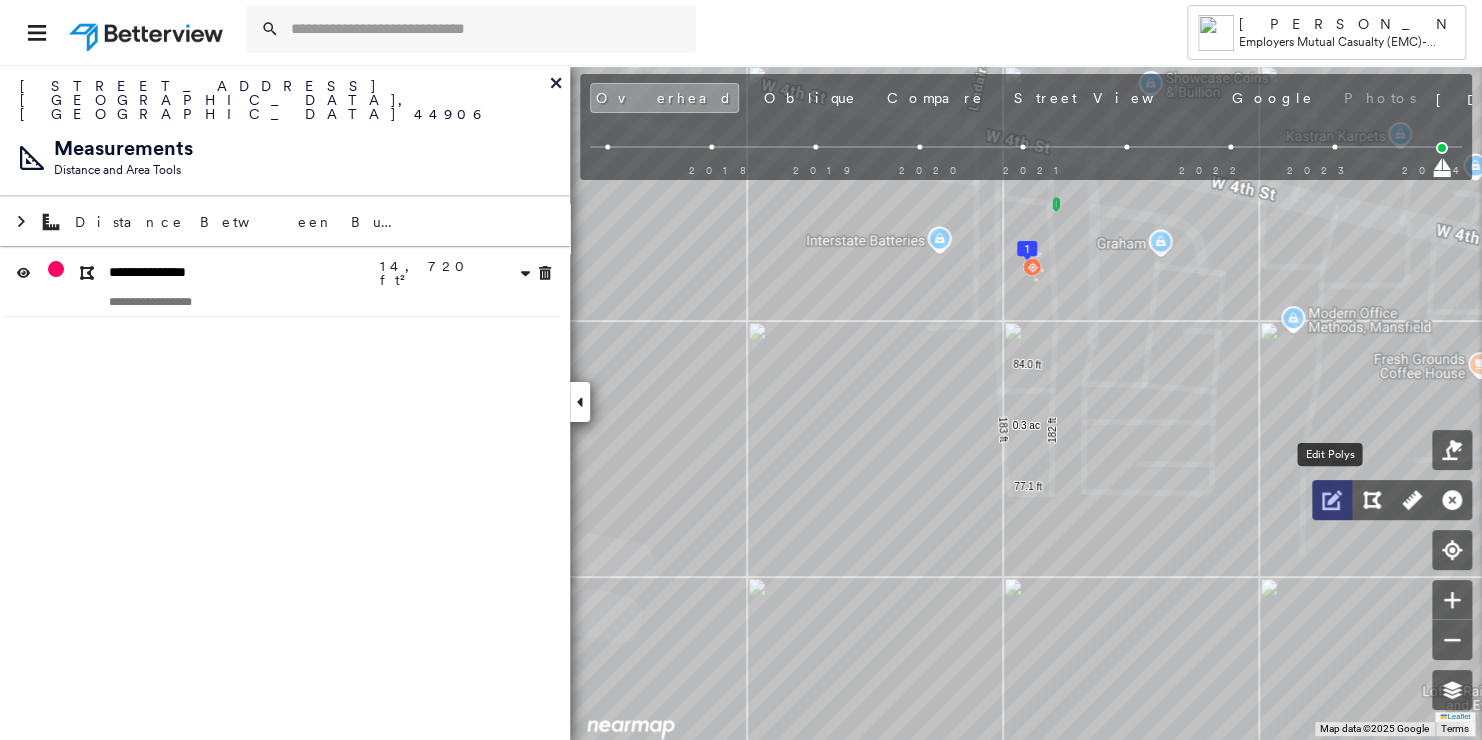 click 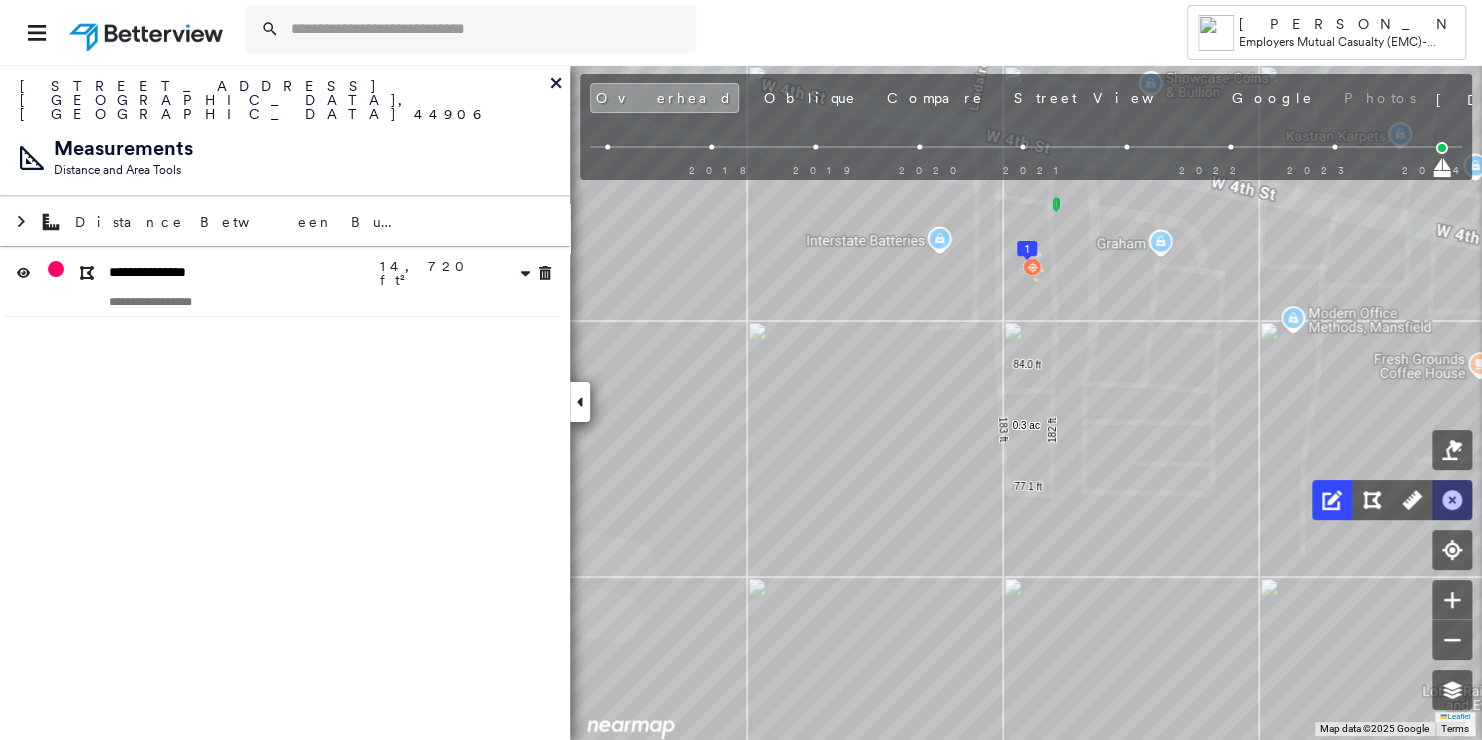 click 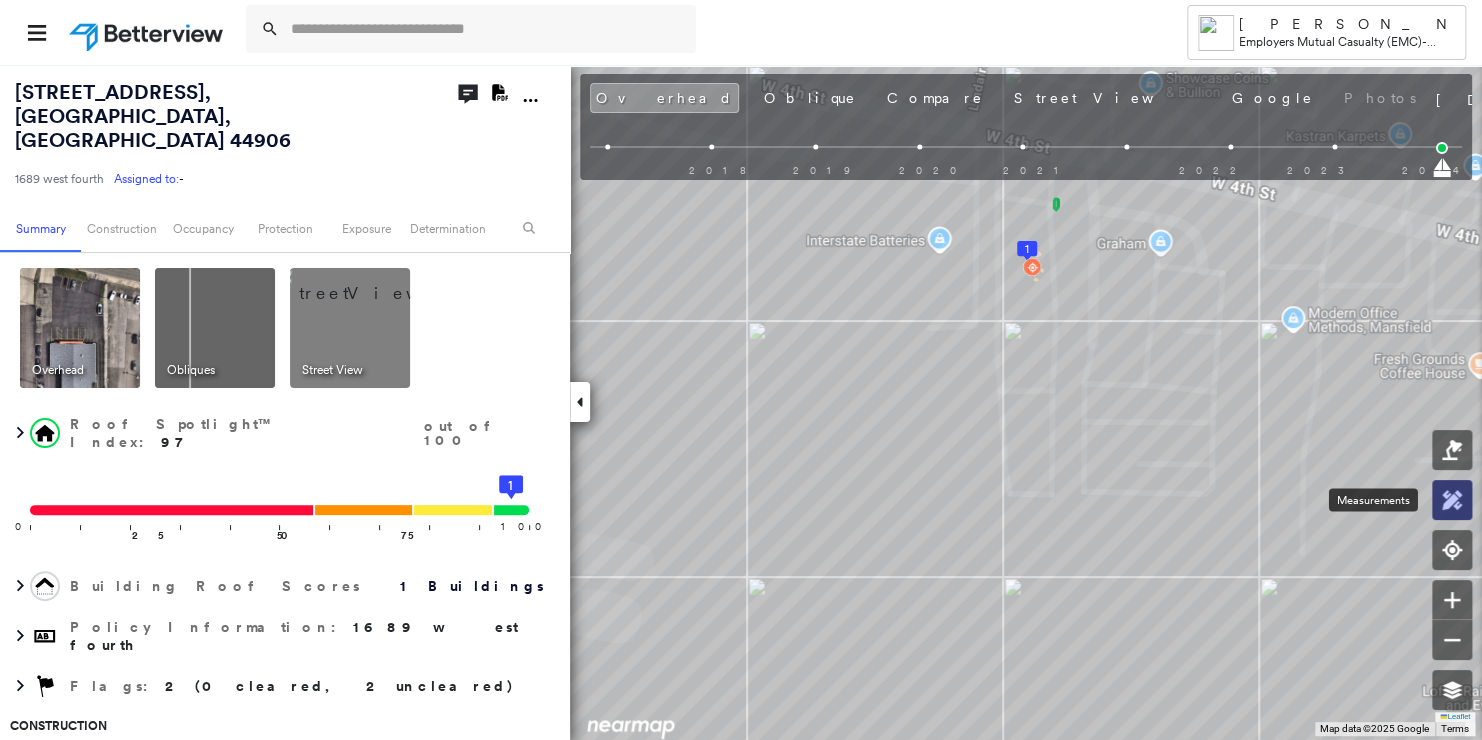 click 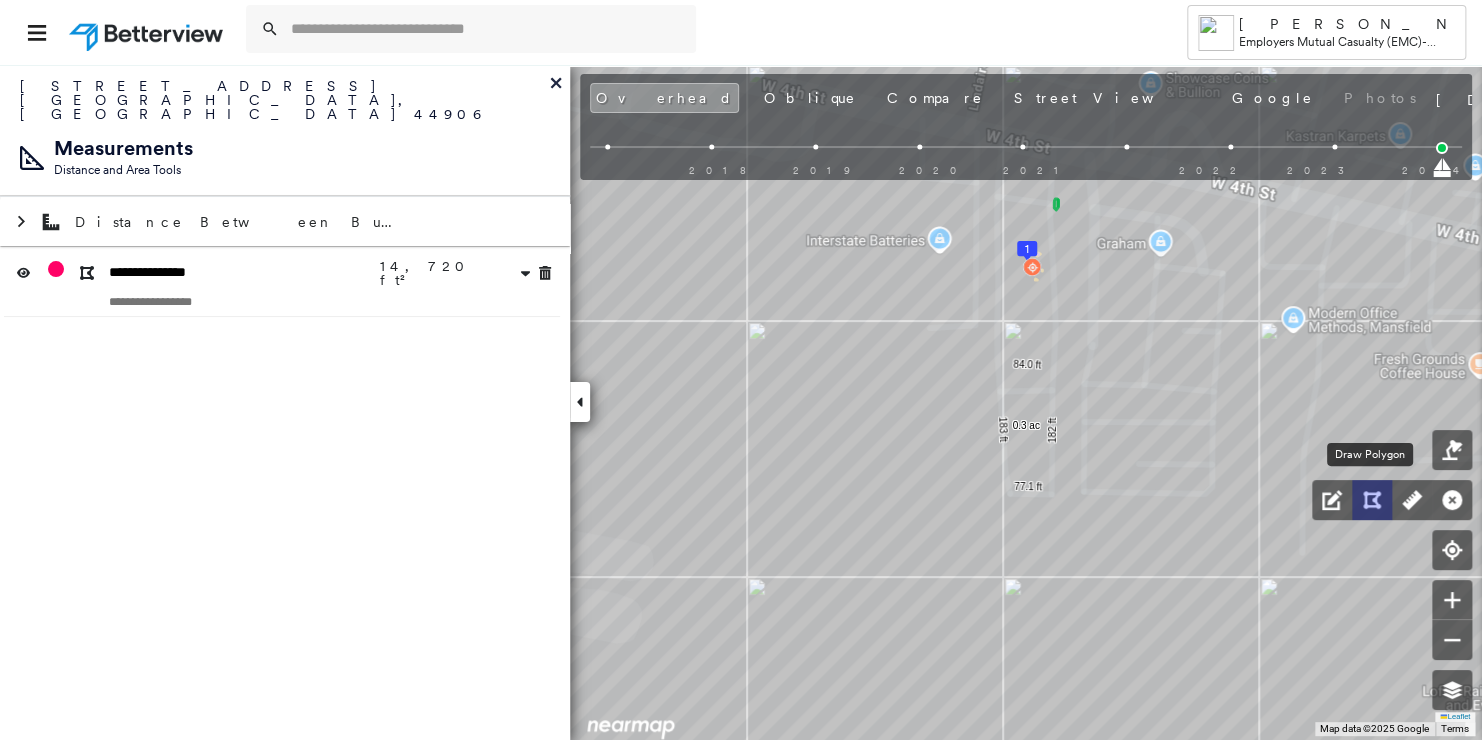 click 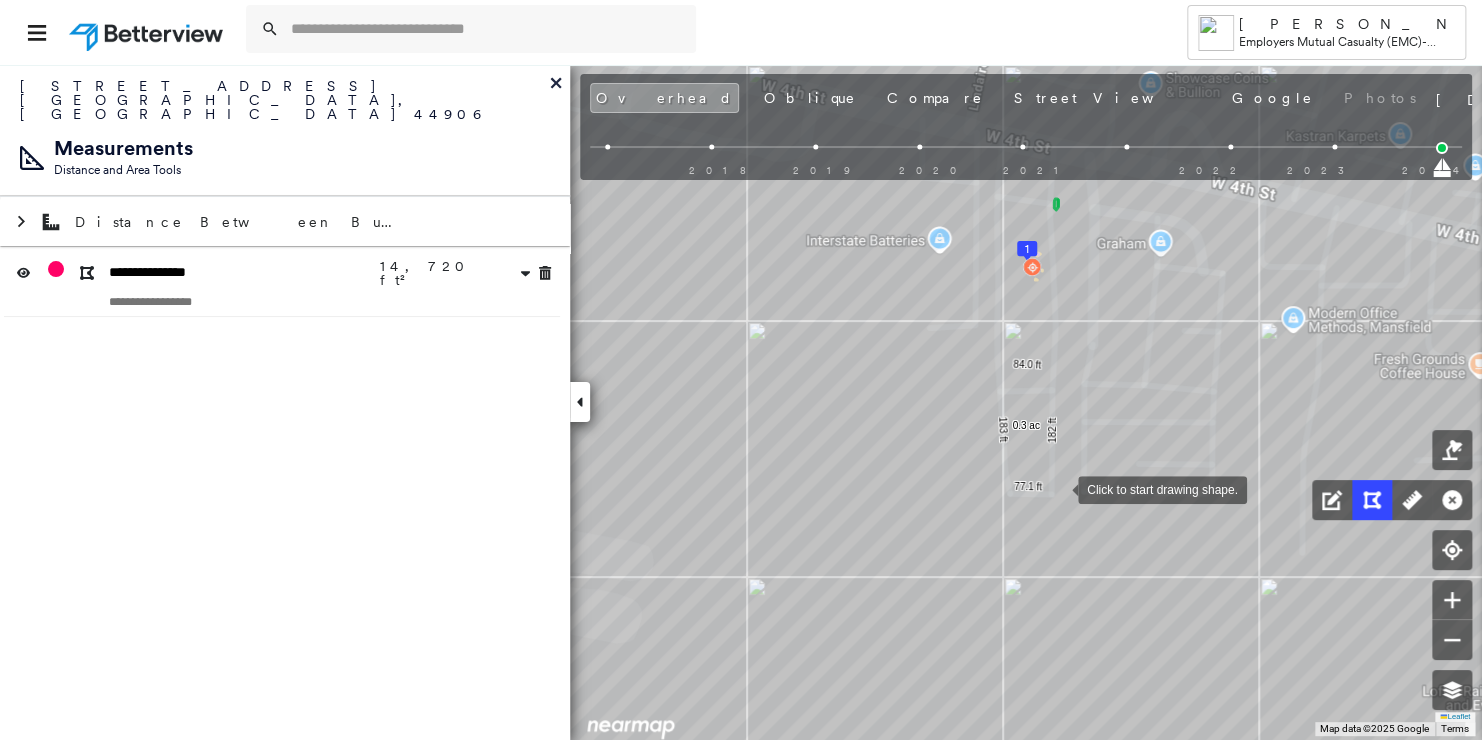click at bounding box center (1058, 488) 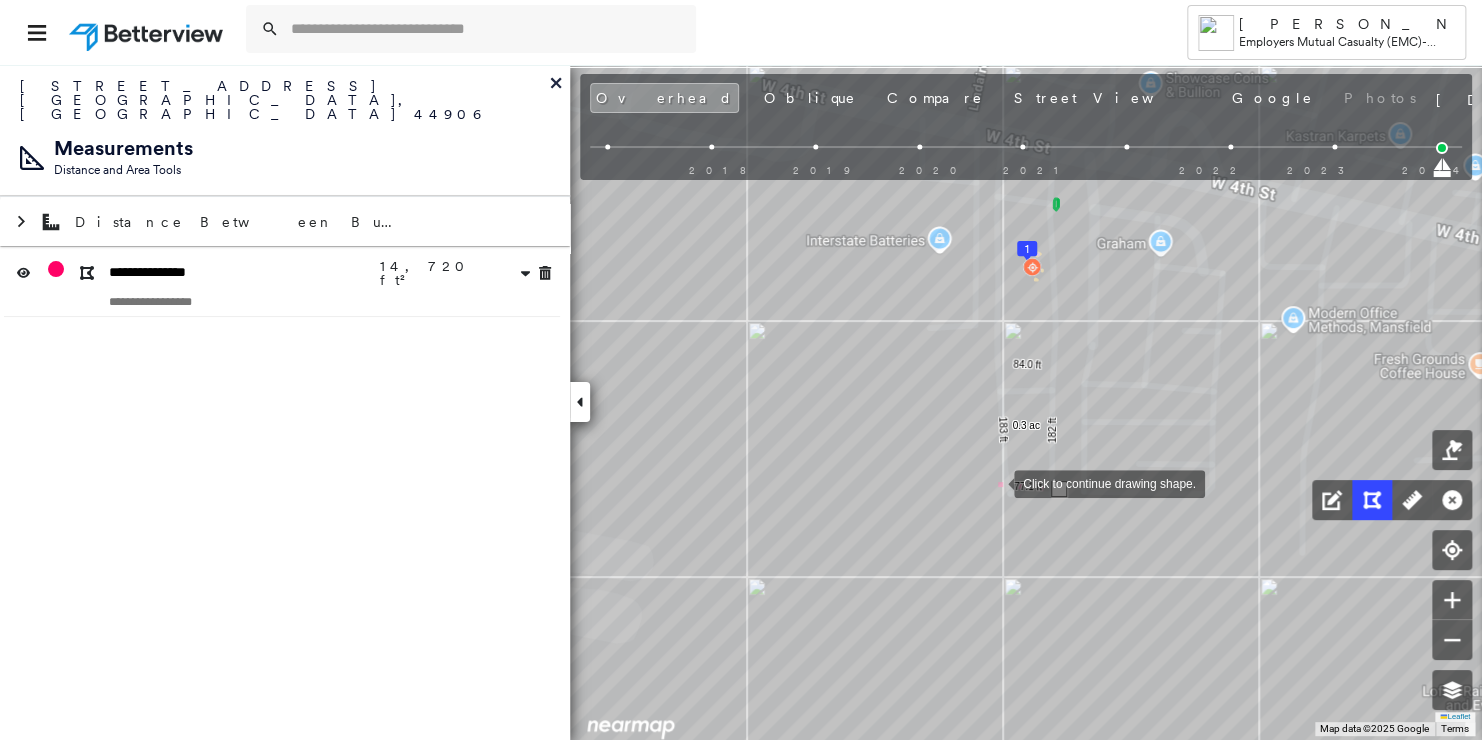 click at bounding box center [994, 482] 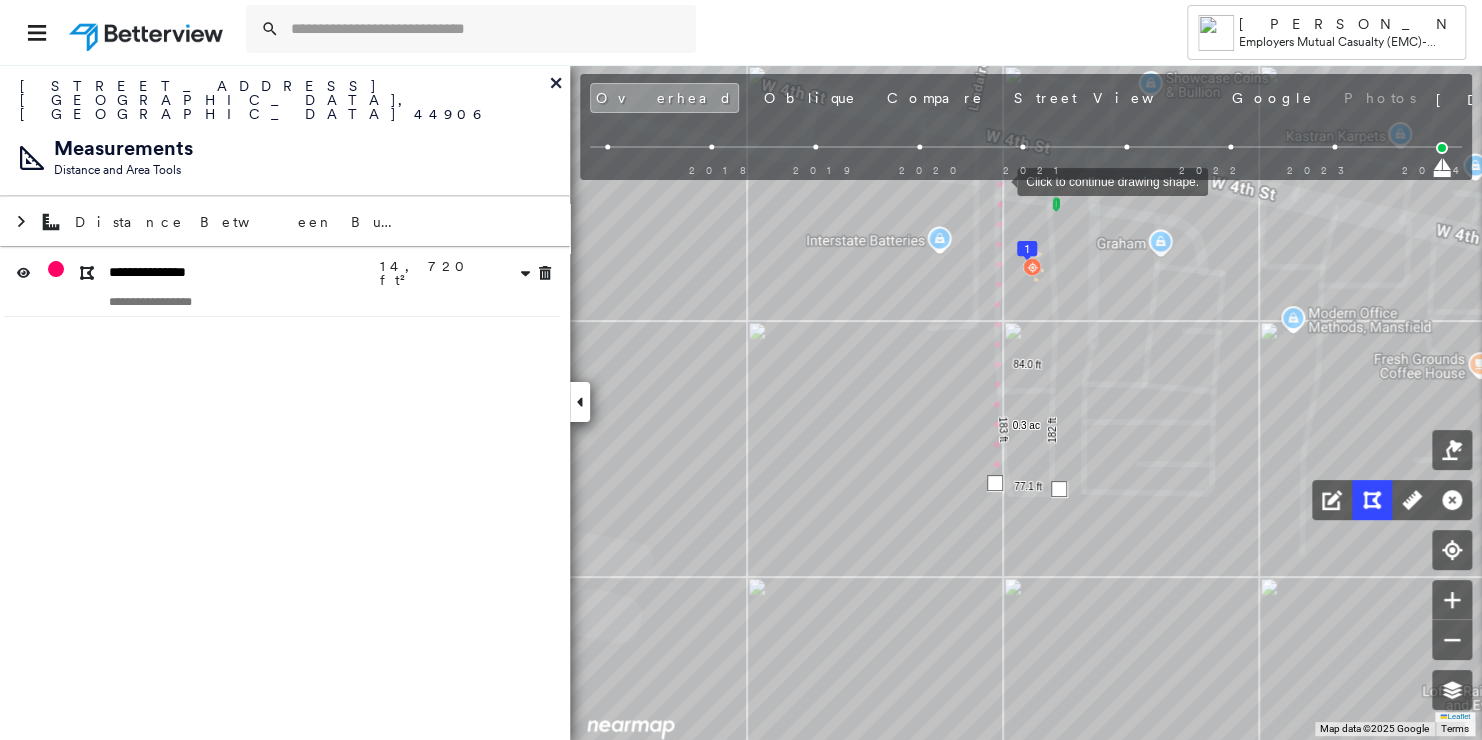 click at bounding box center [997, 180] 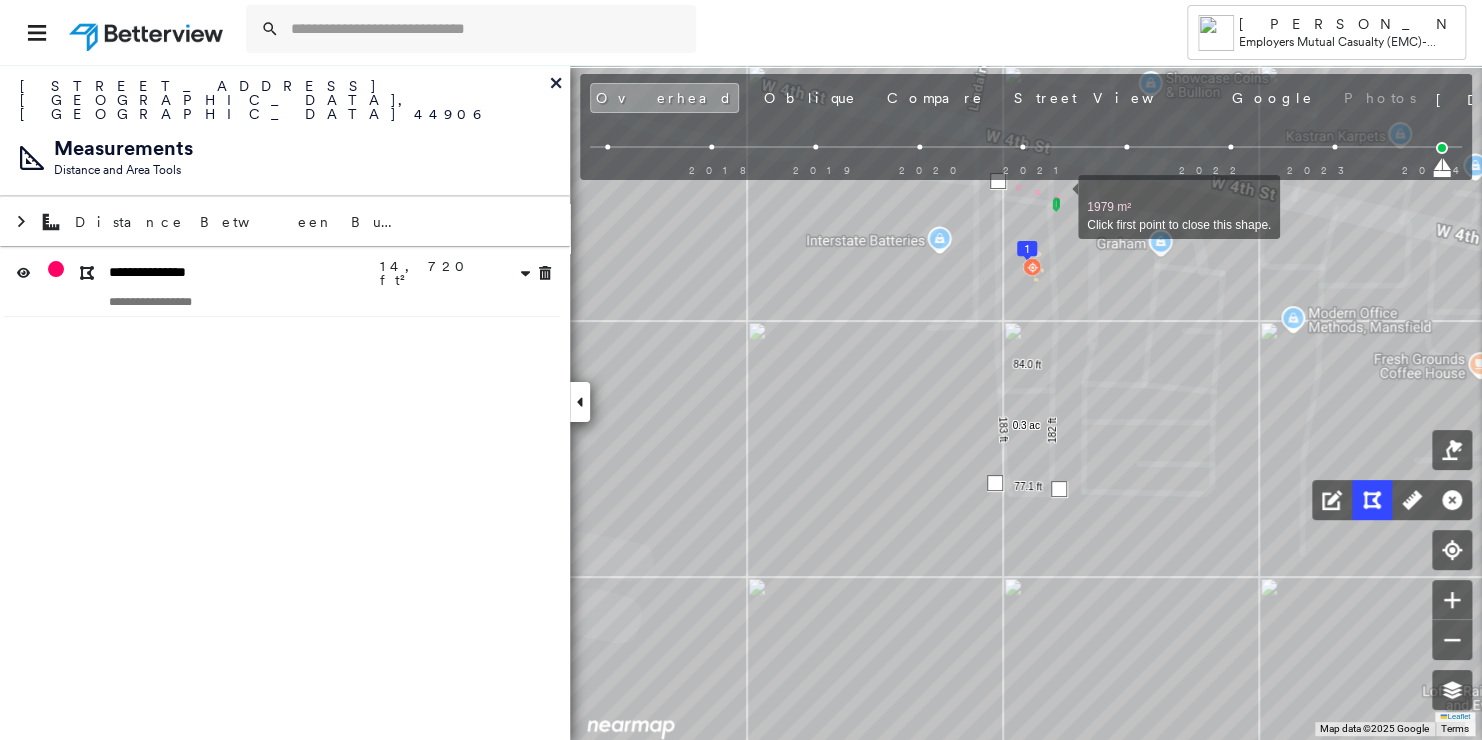 click at bounding box center (1058, 196) 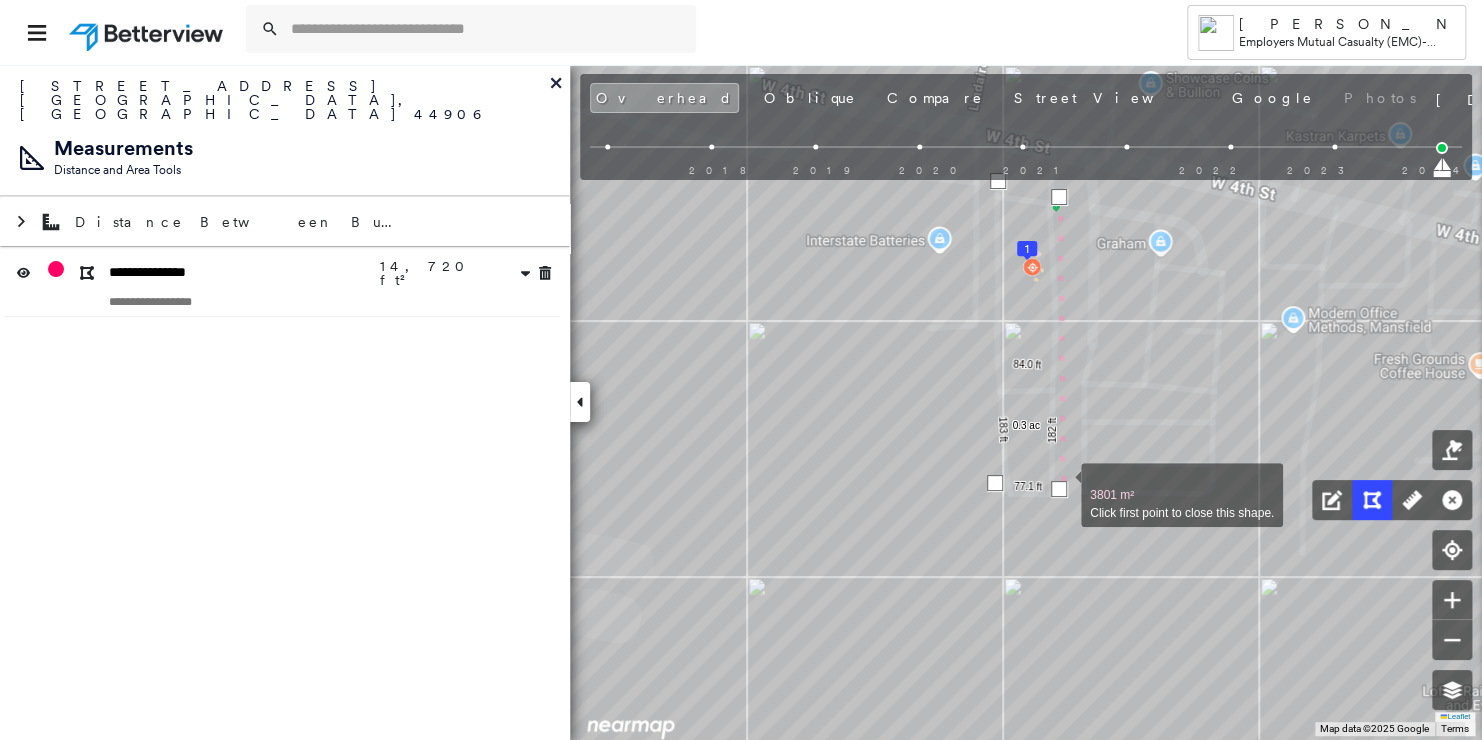 click at bounding box center (1059, 489) 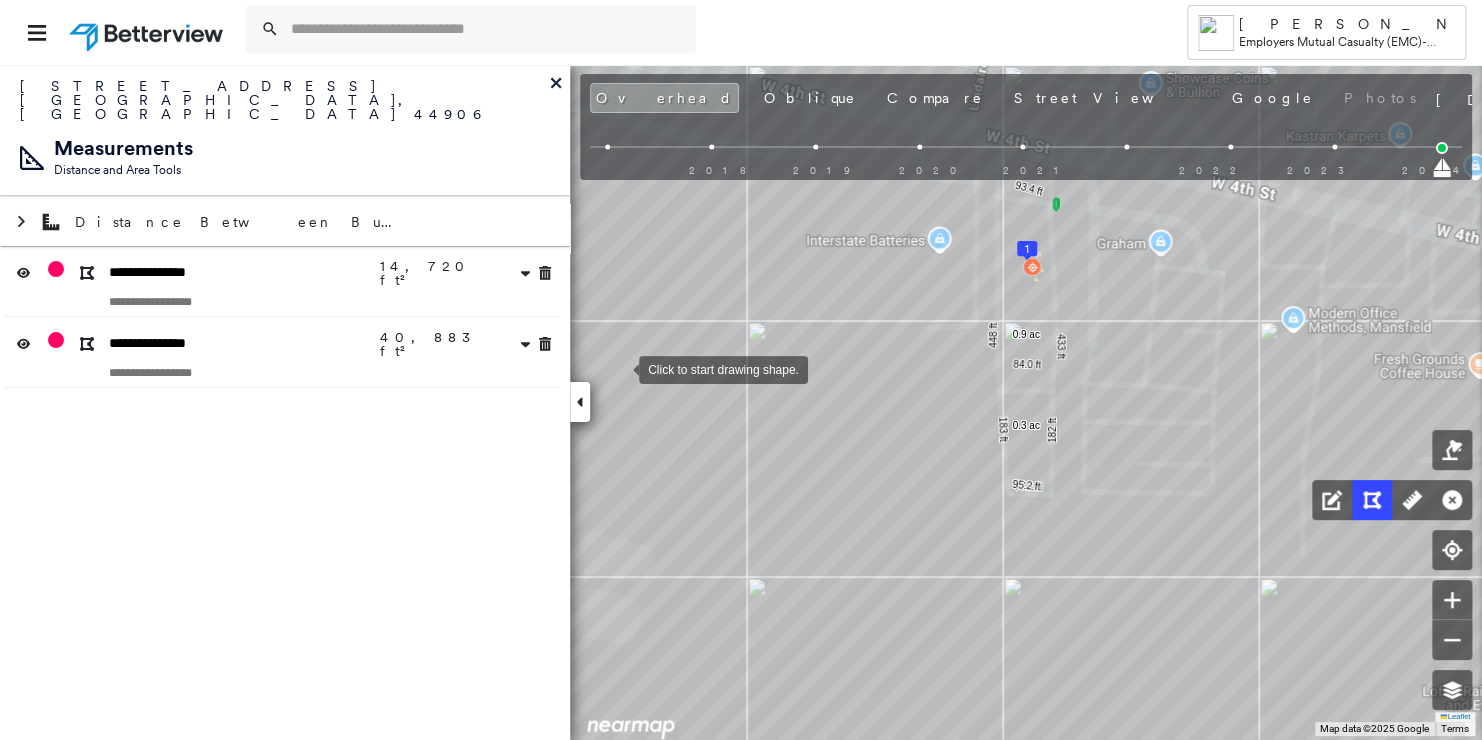 click on "**********" at bounding box center [285, 402] 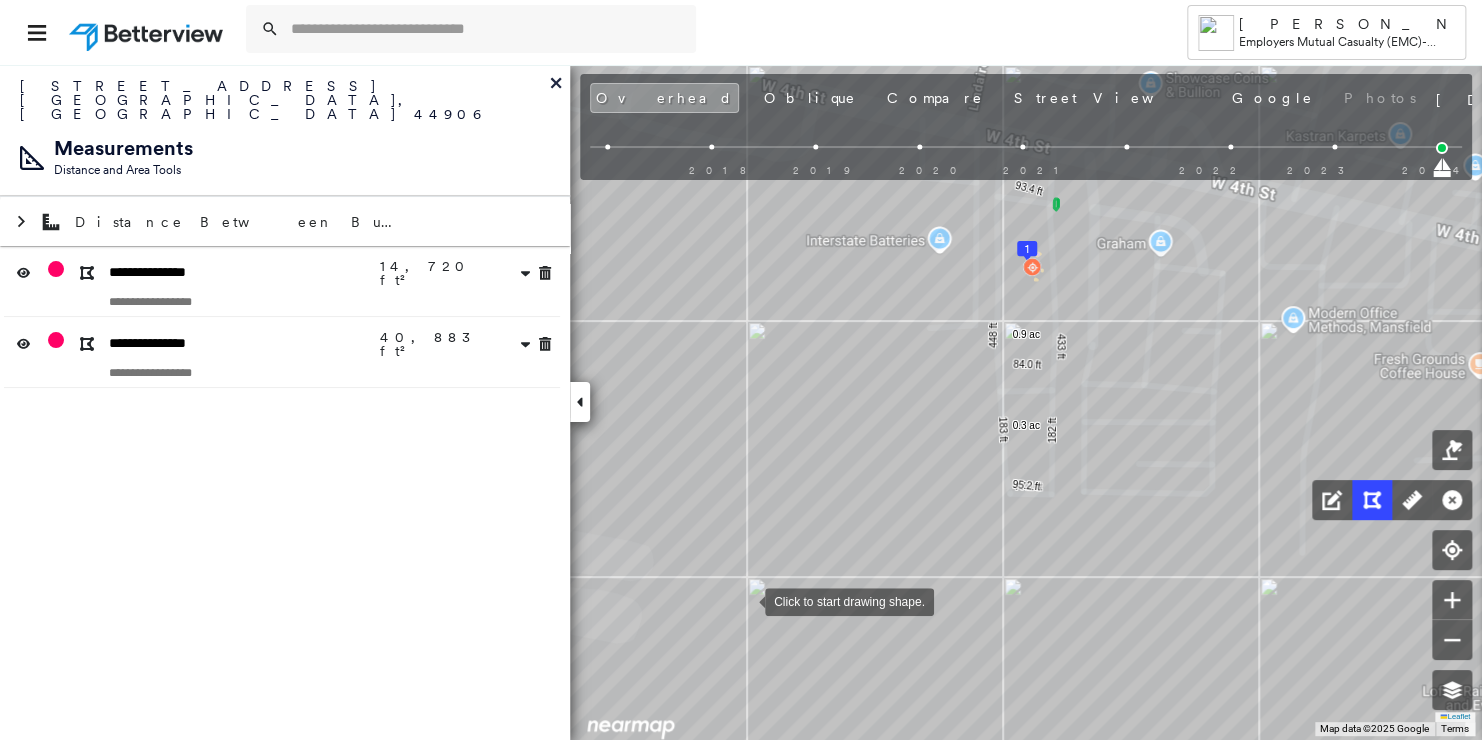 click on "**********" at bounding box center (285, 402) 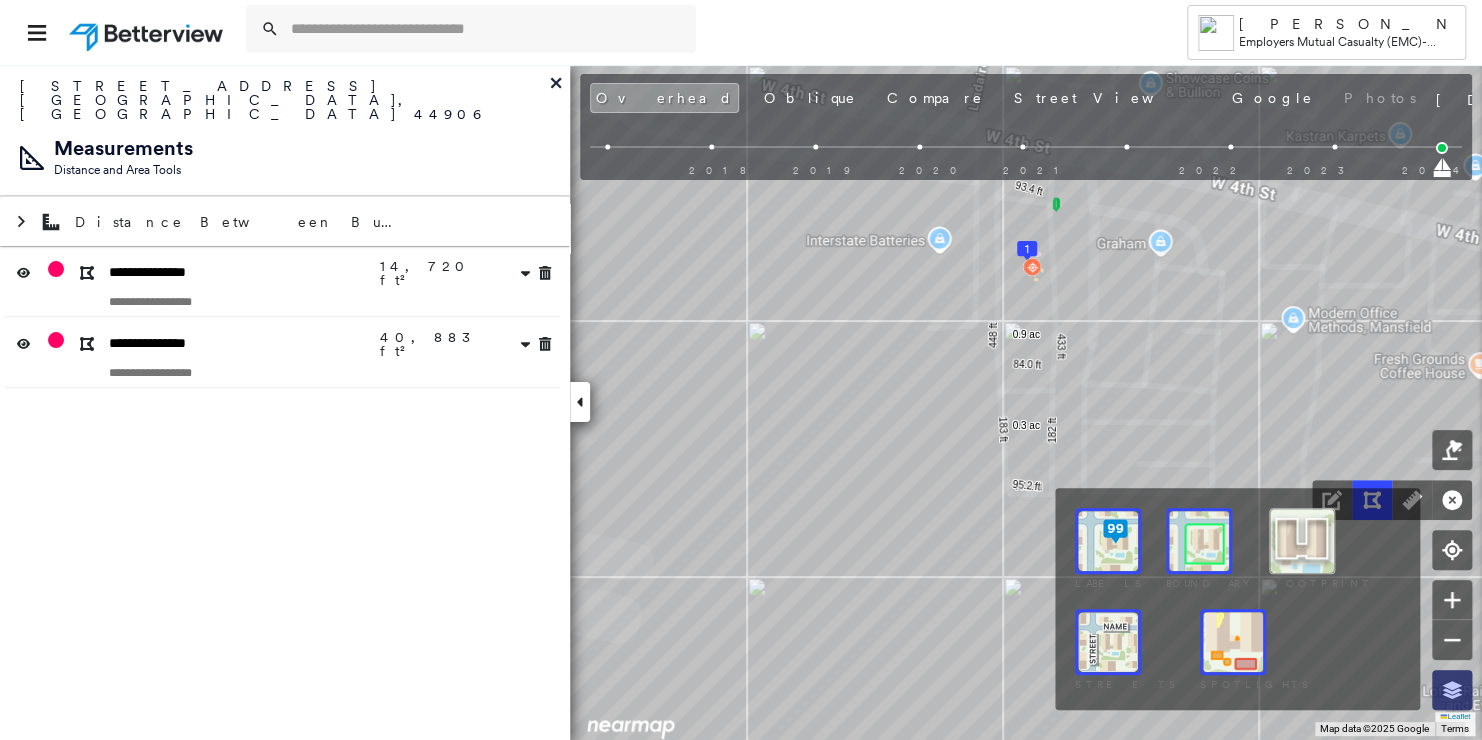click 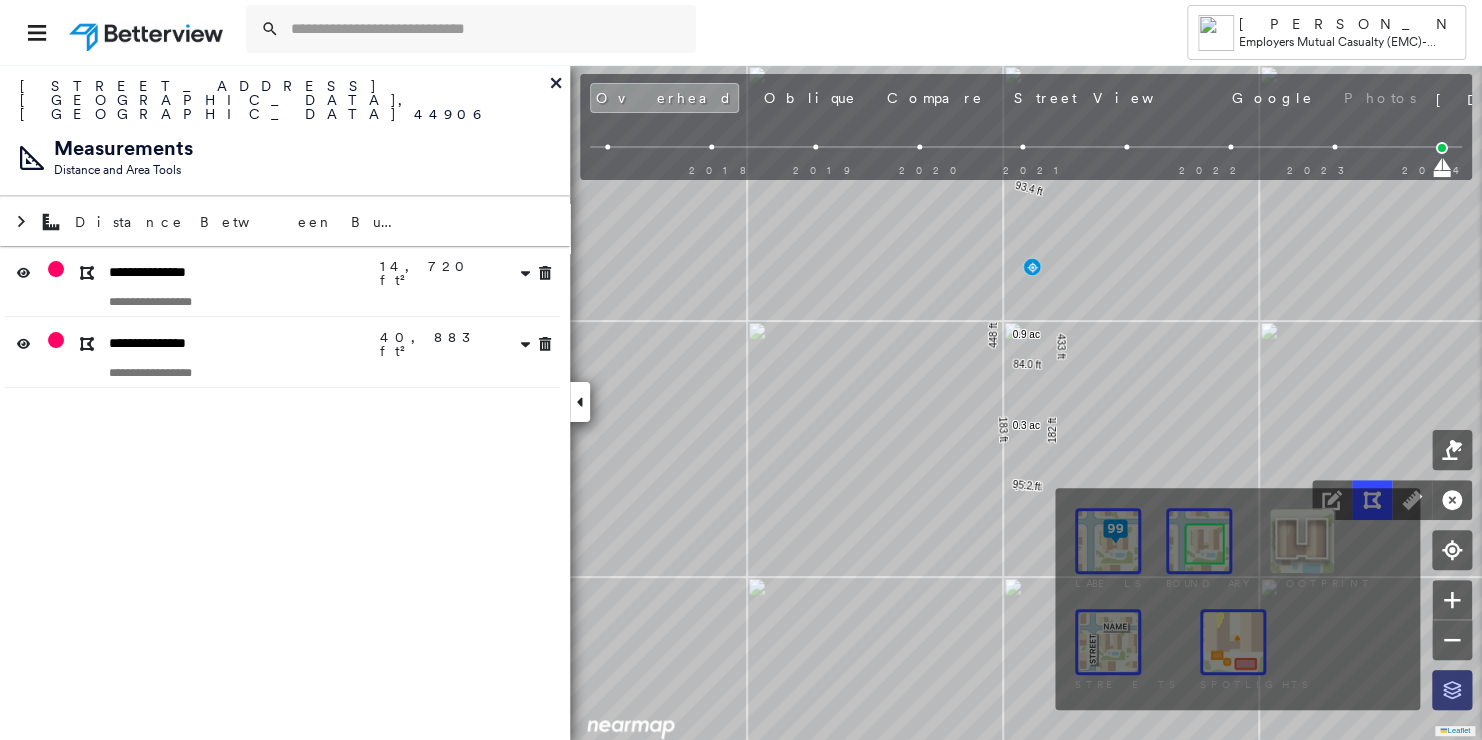 click 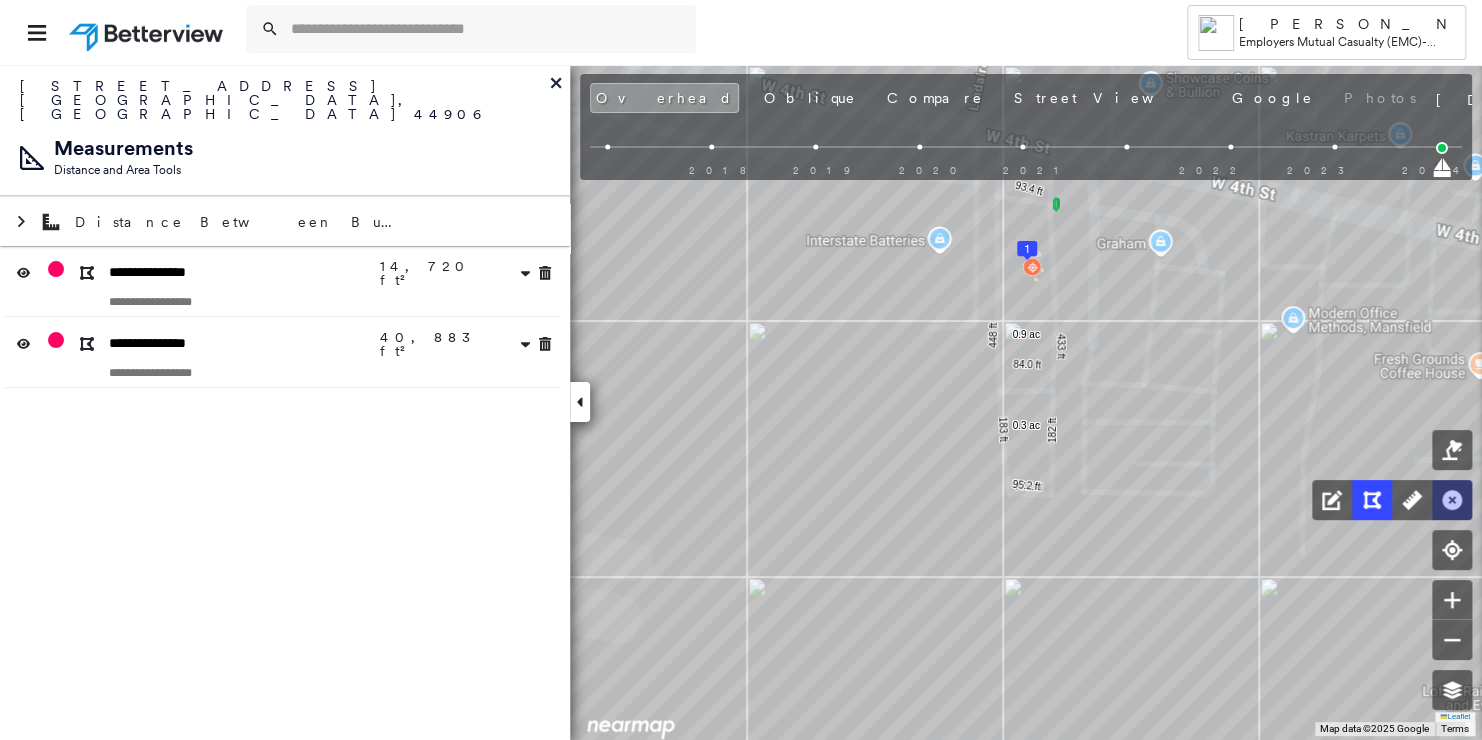 click 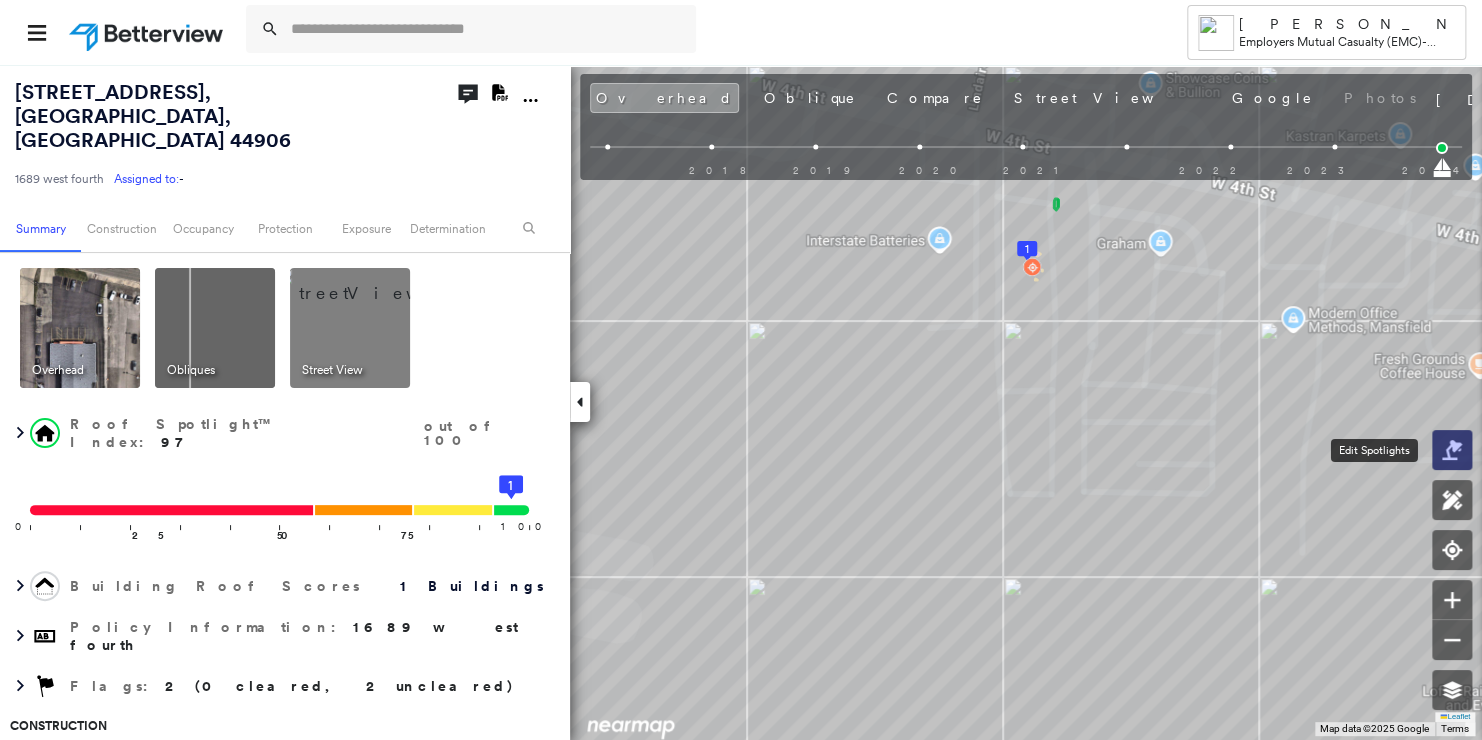 click 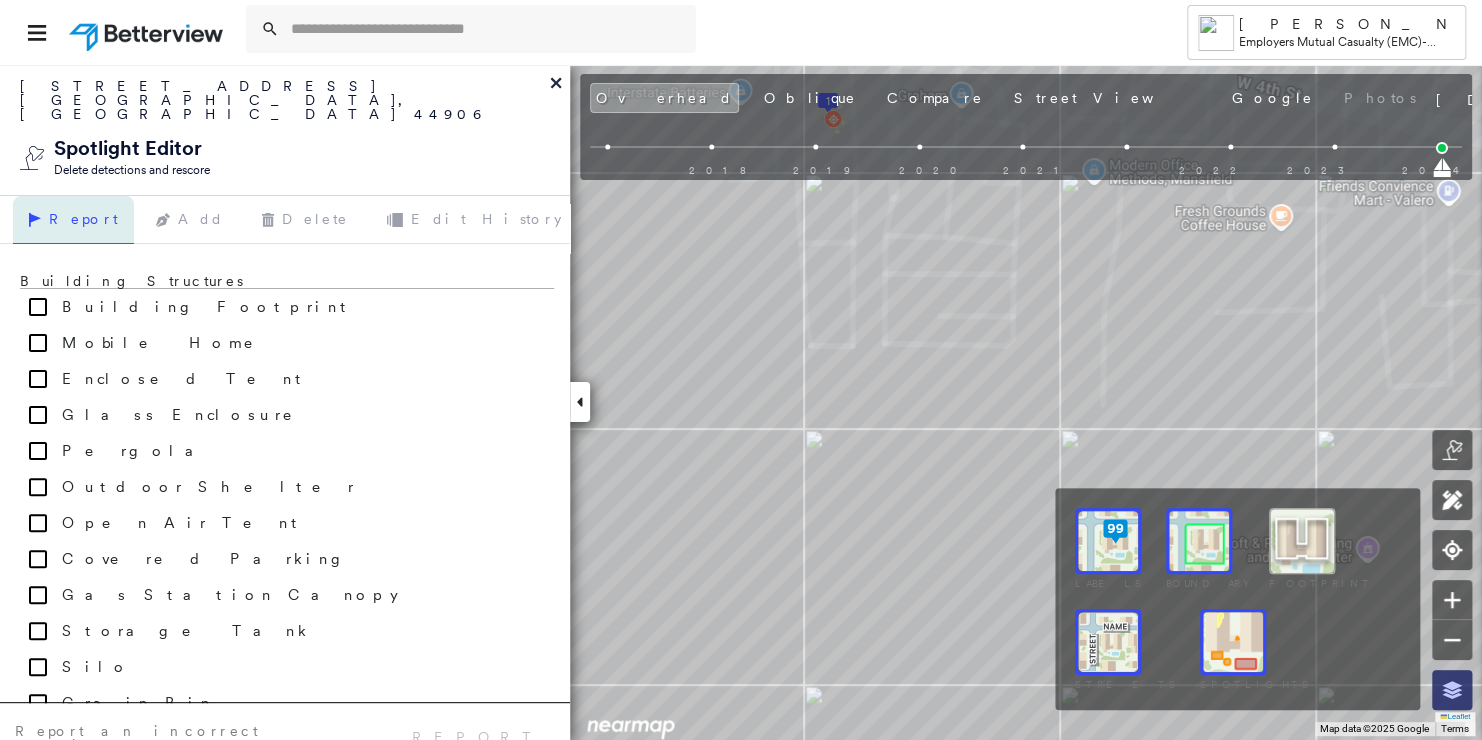 click 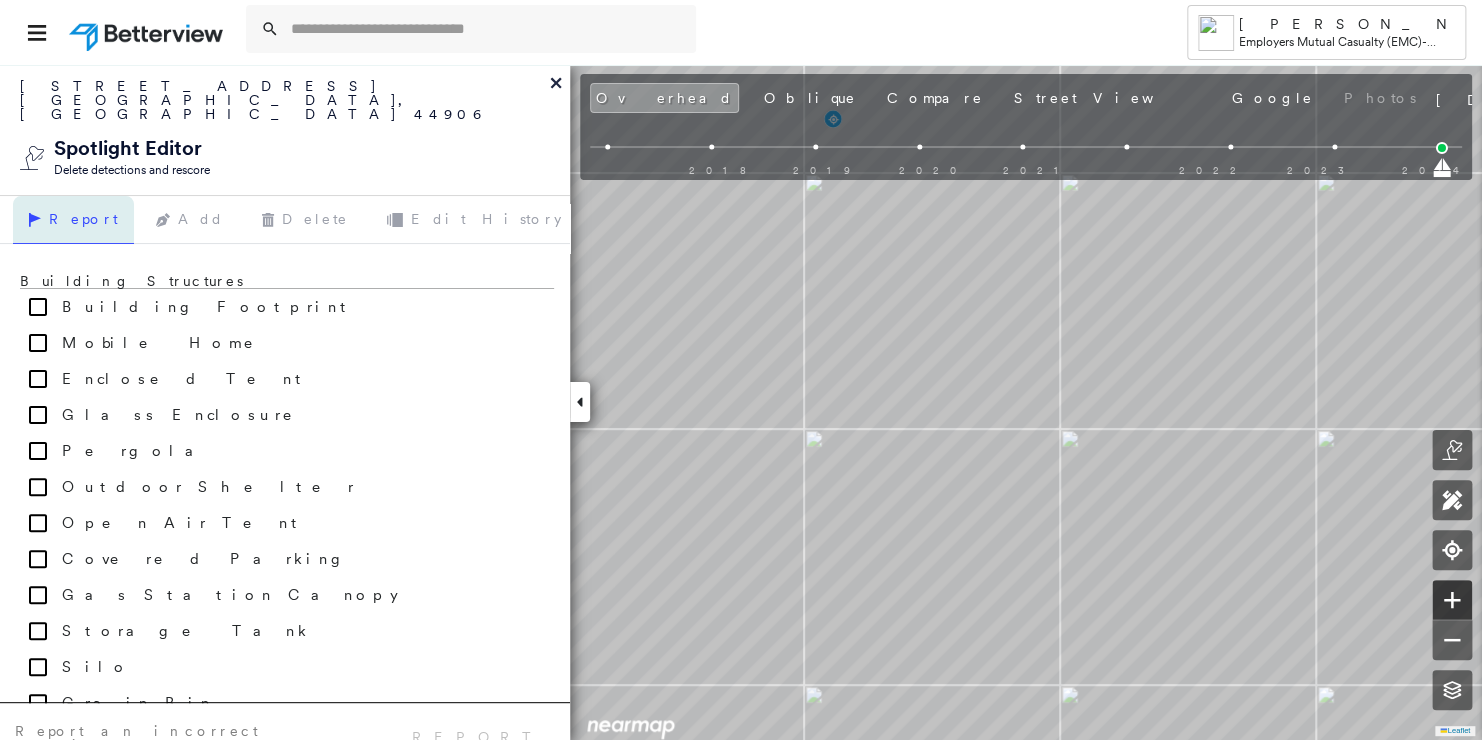 click at bounding box center [1452, 600] 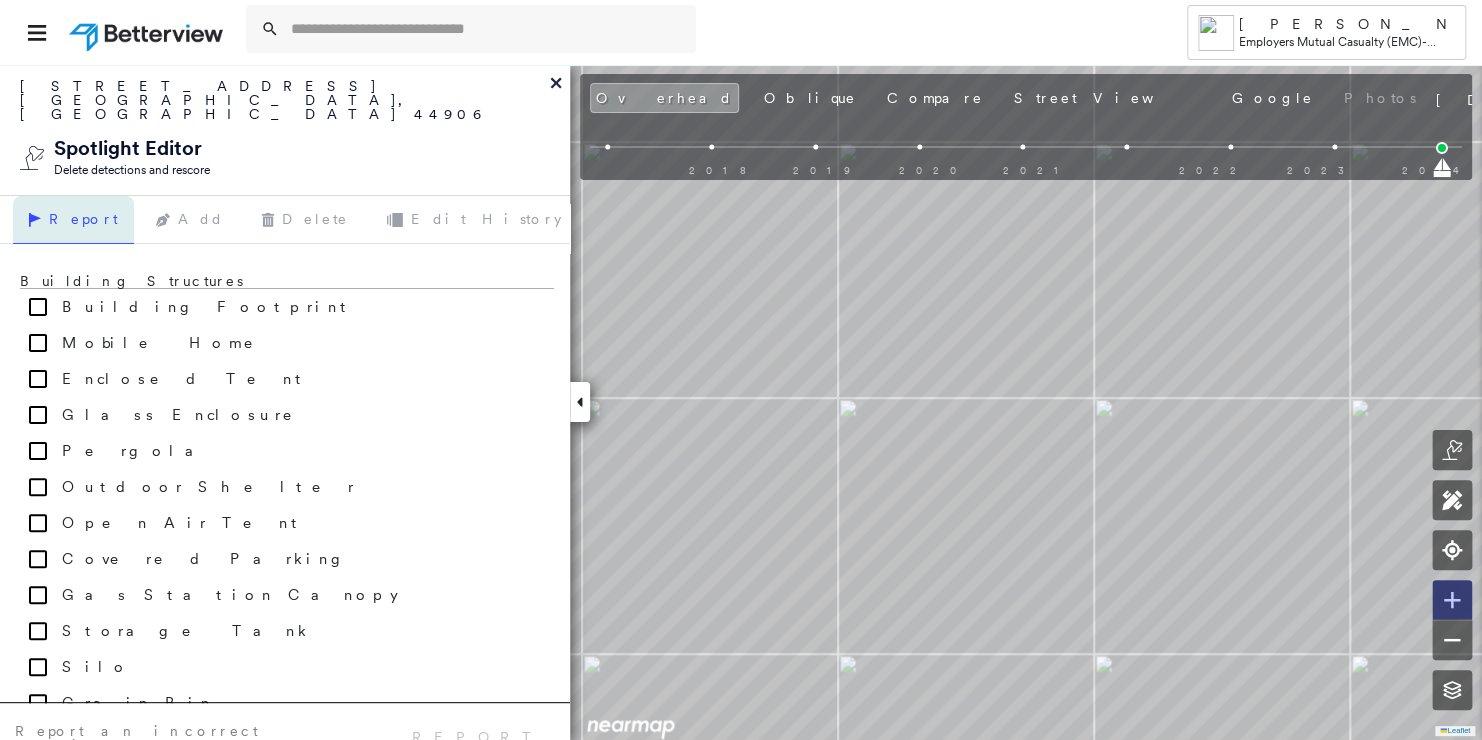click 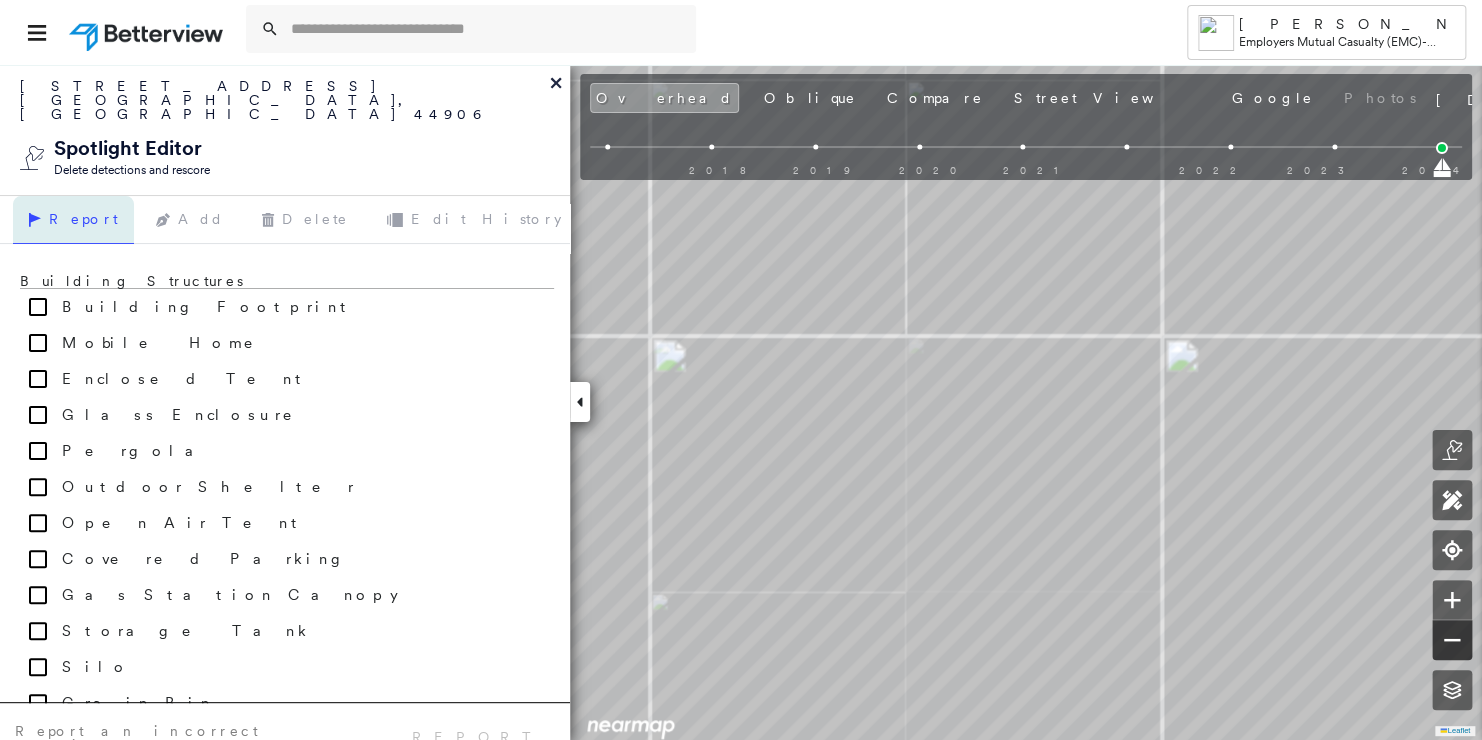 click at bounding box center [1452, 640] 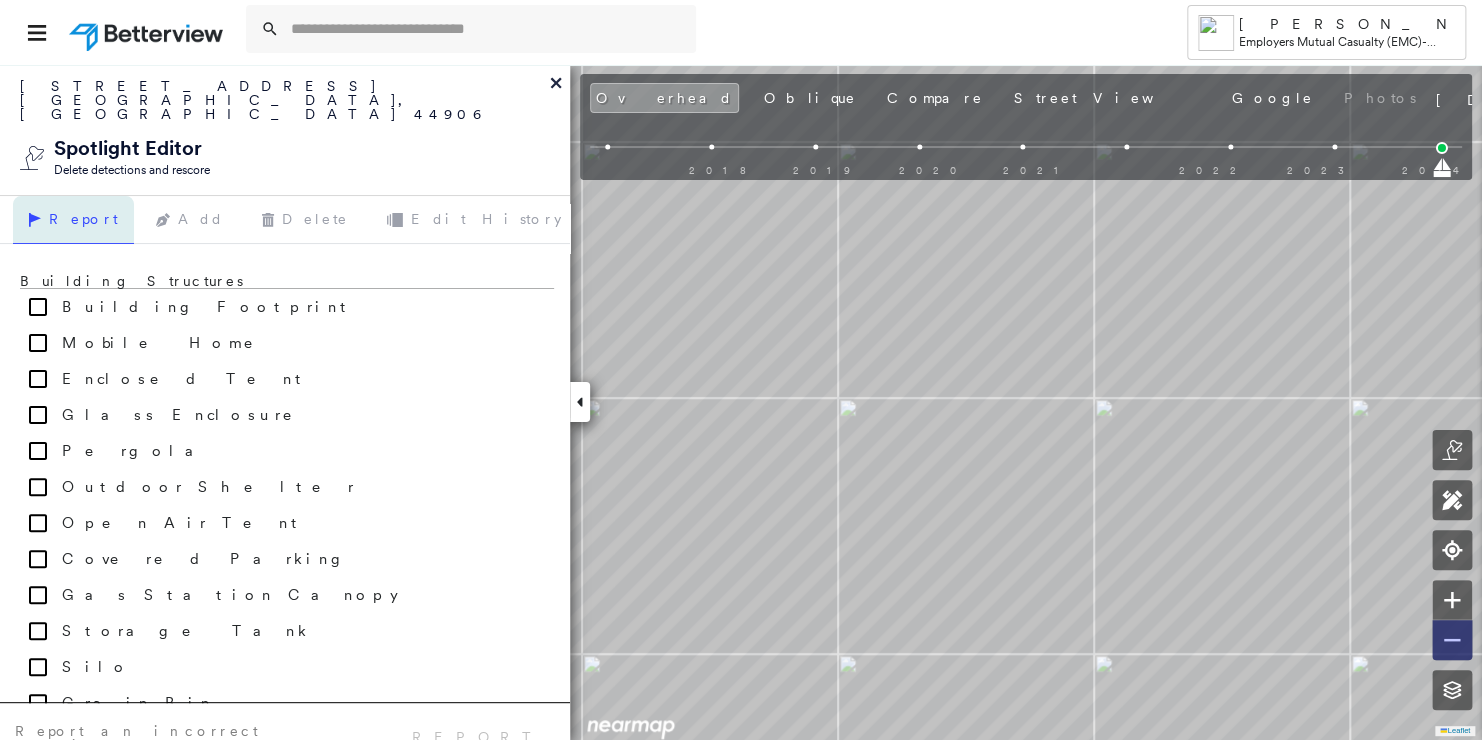 click 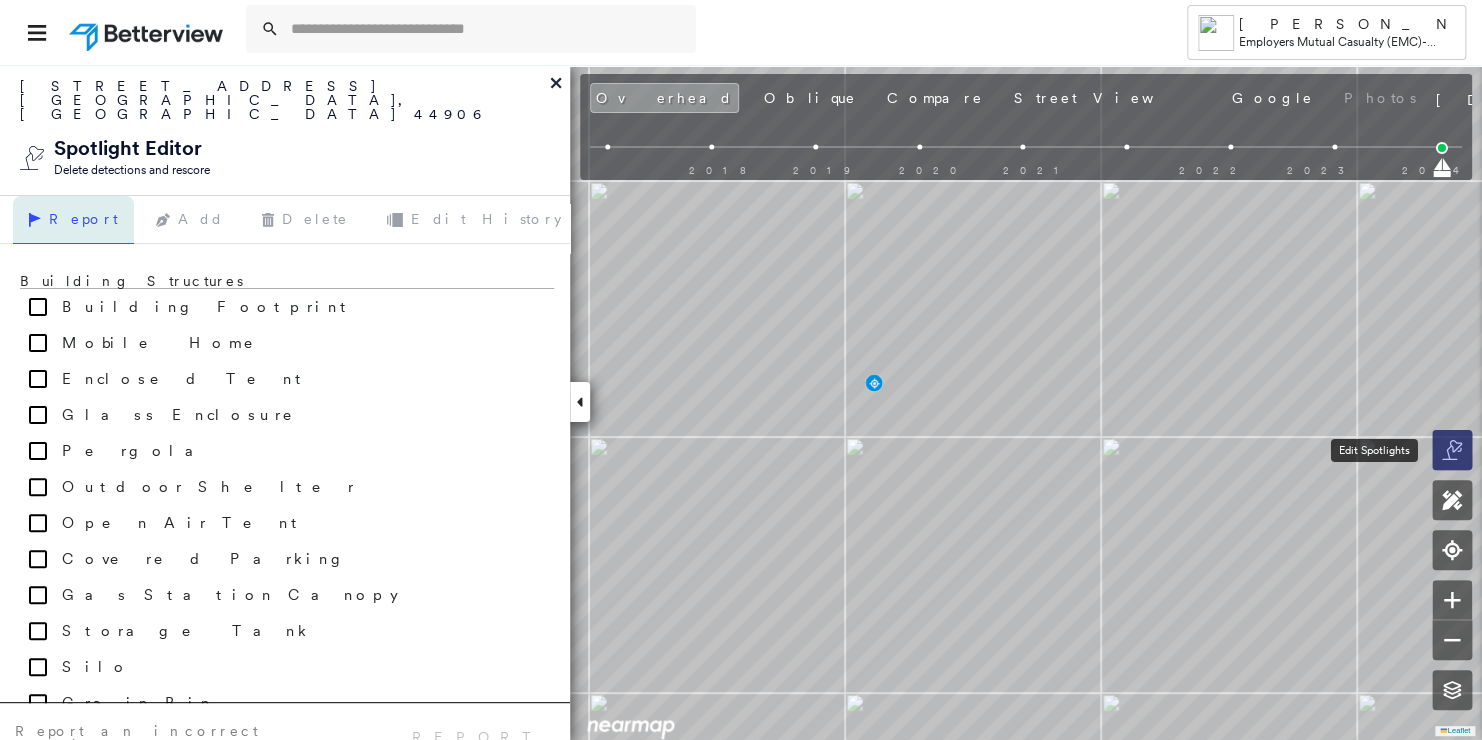 click 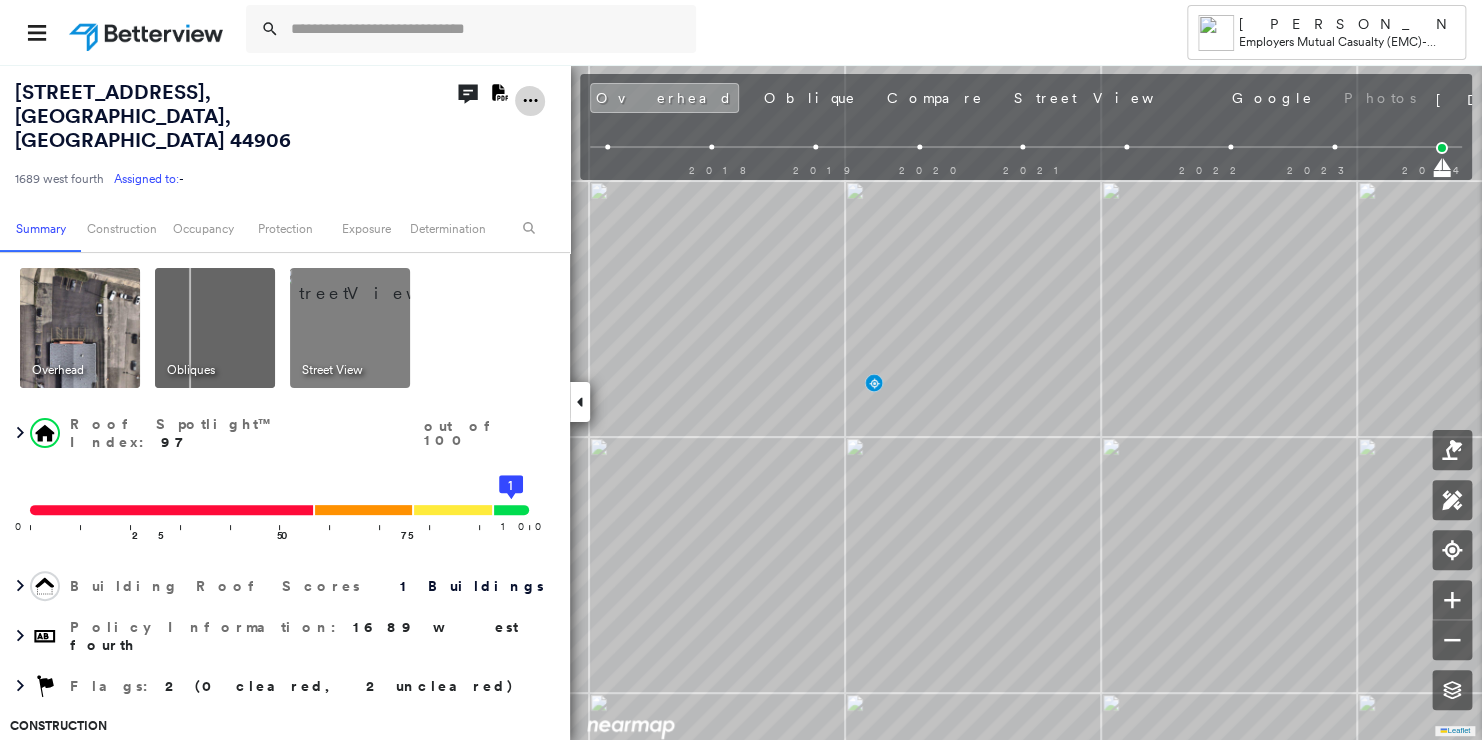 click 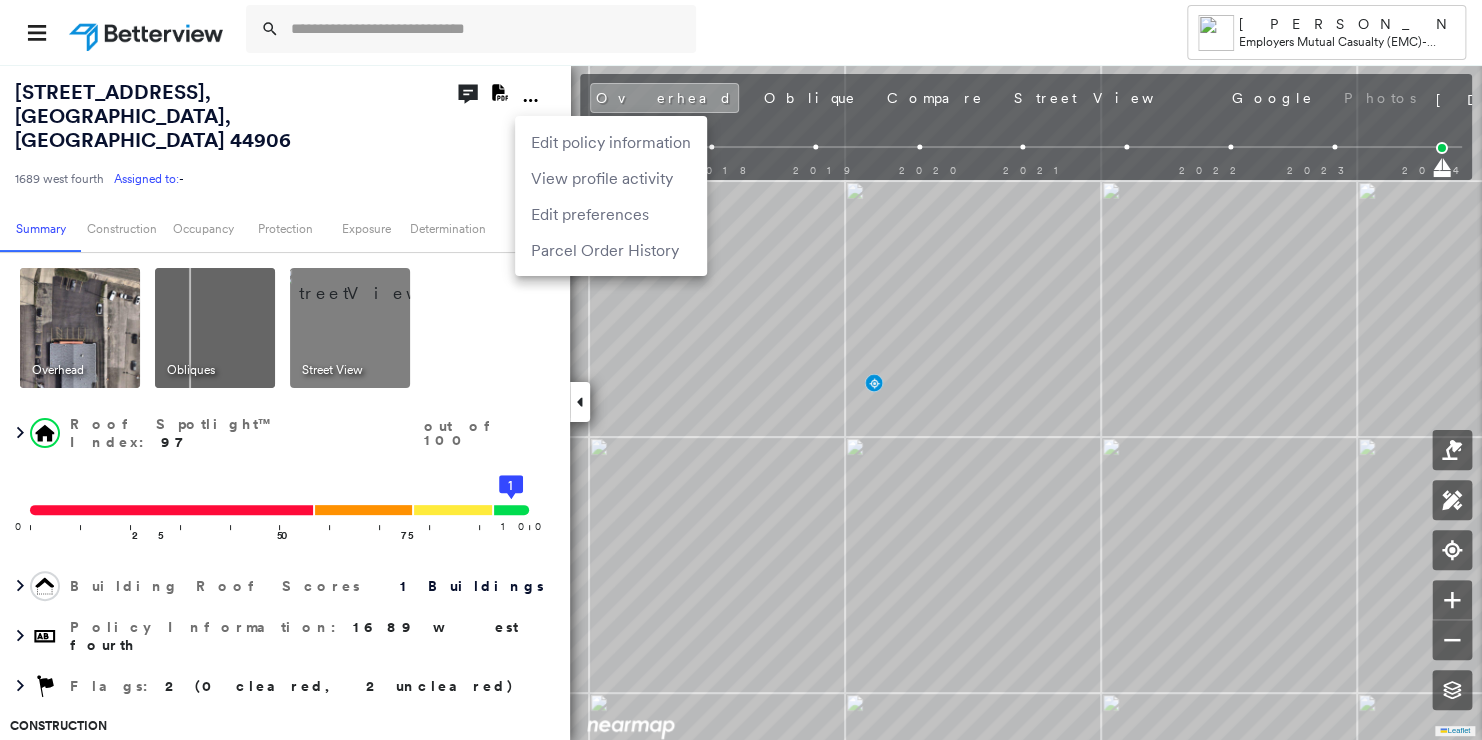 click at bounding box center [741, 370] 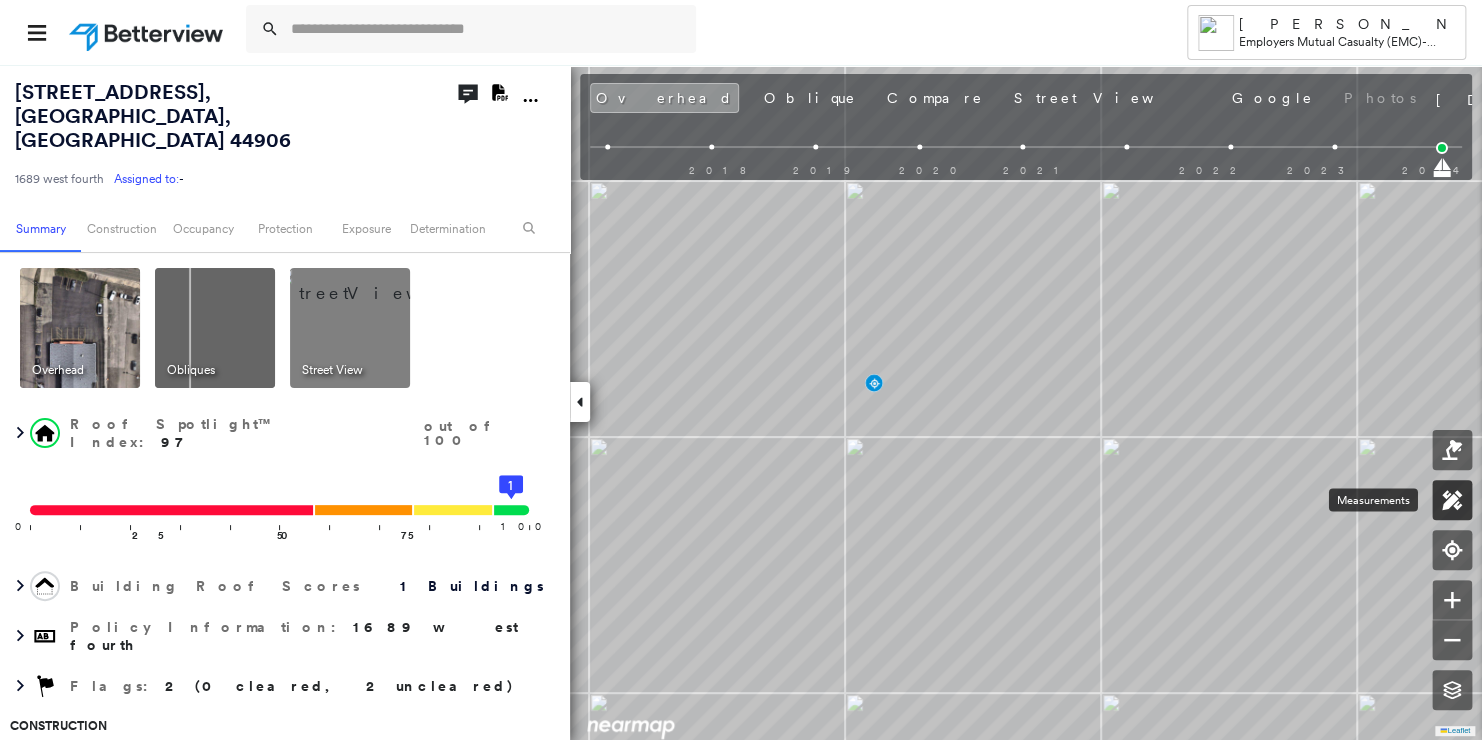 click 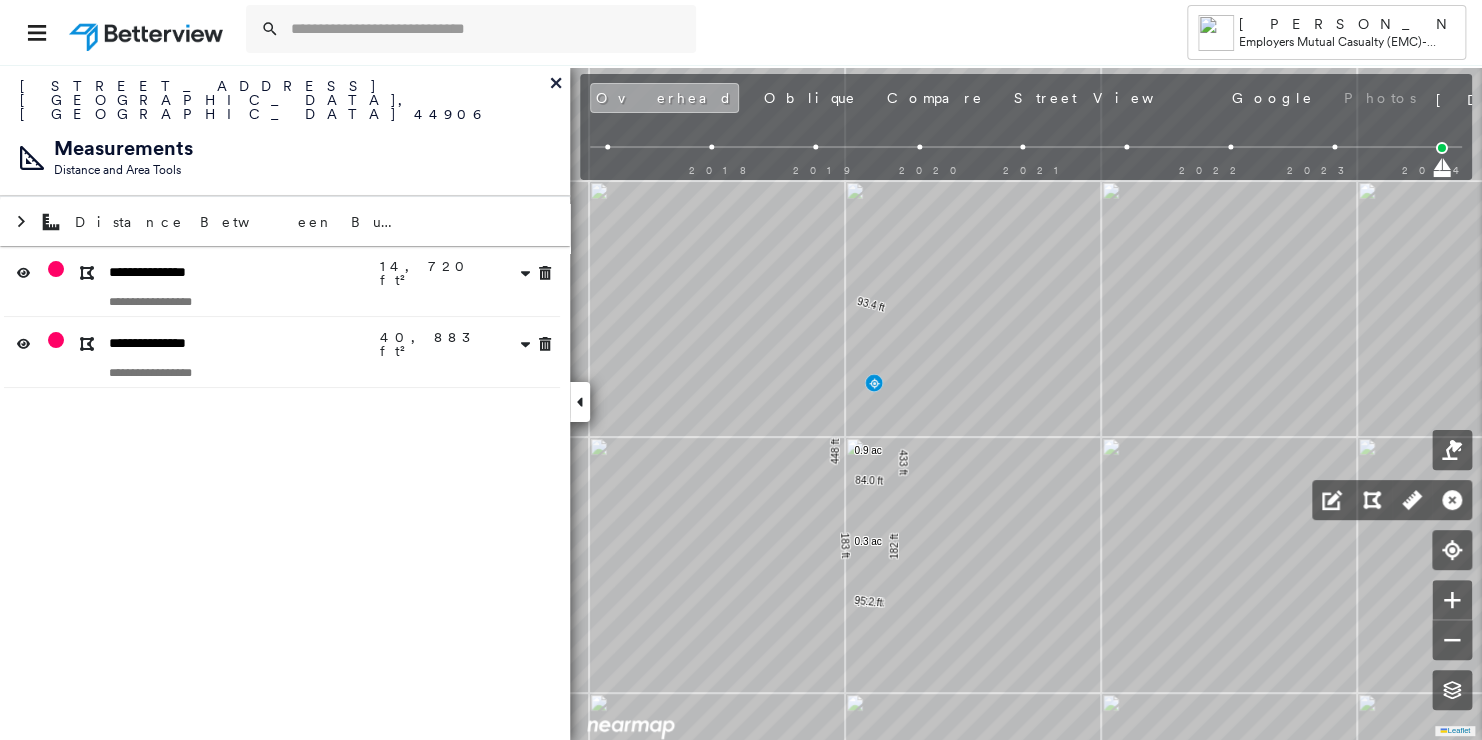 click on "Overhead" at bounding box center (664, 98) 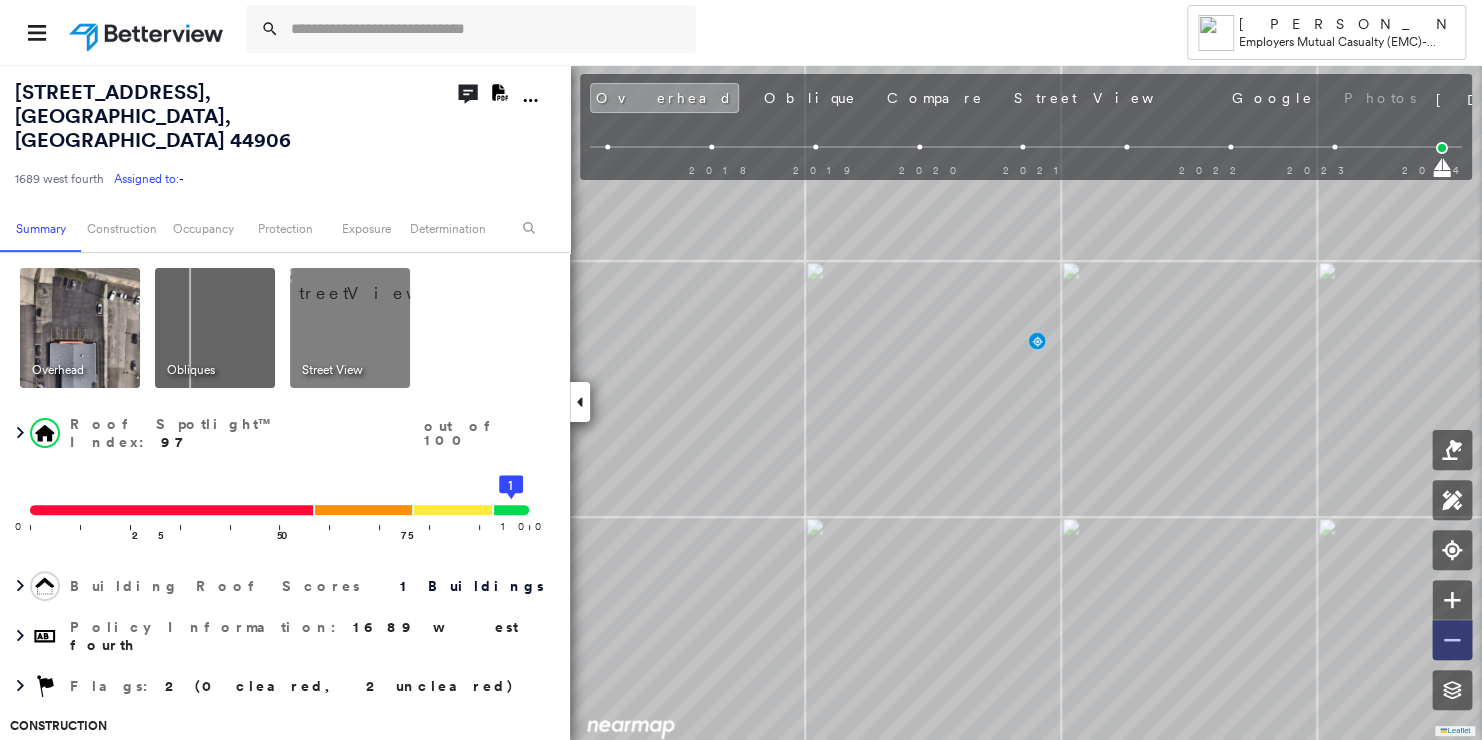 click 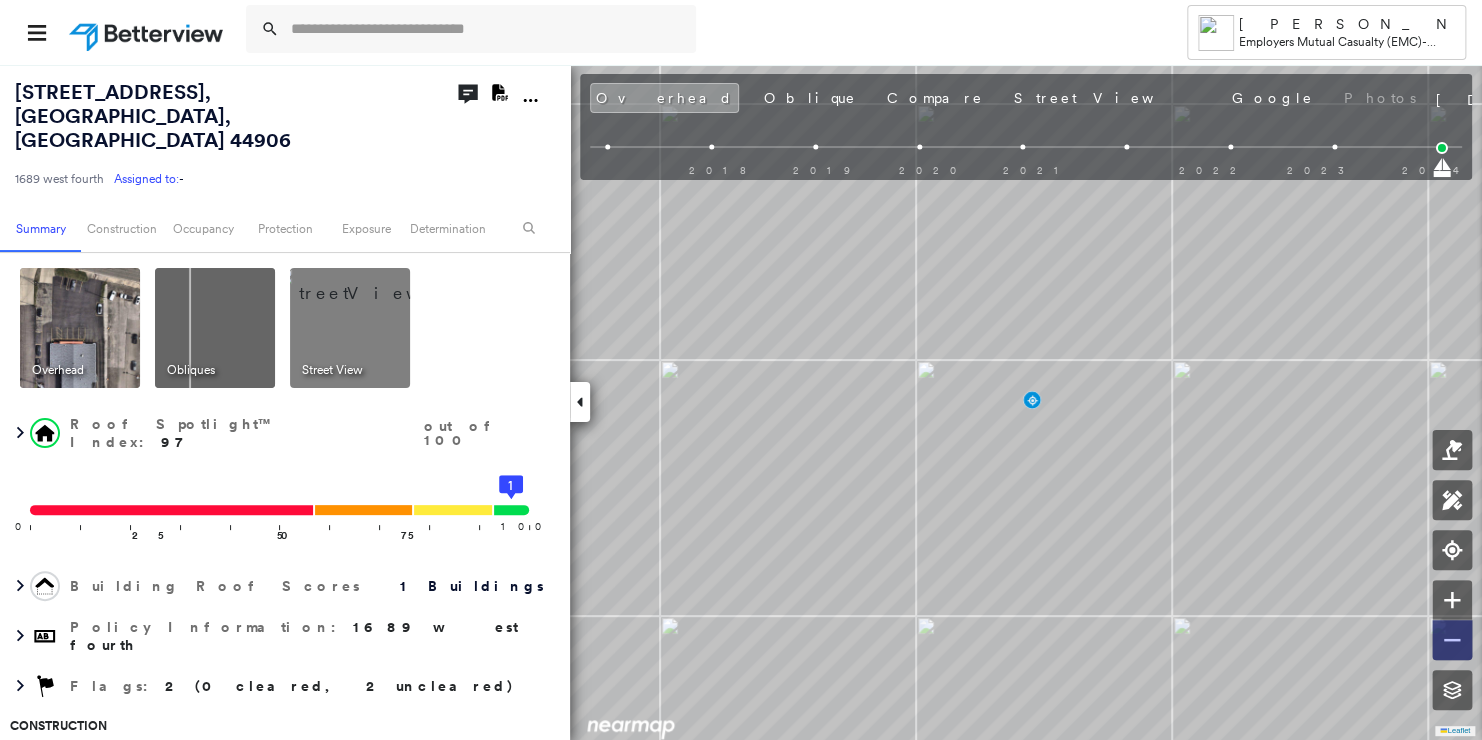 click 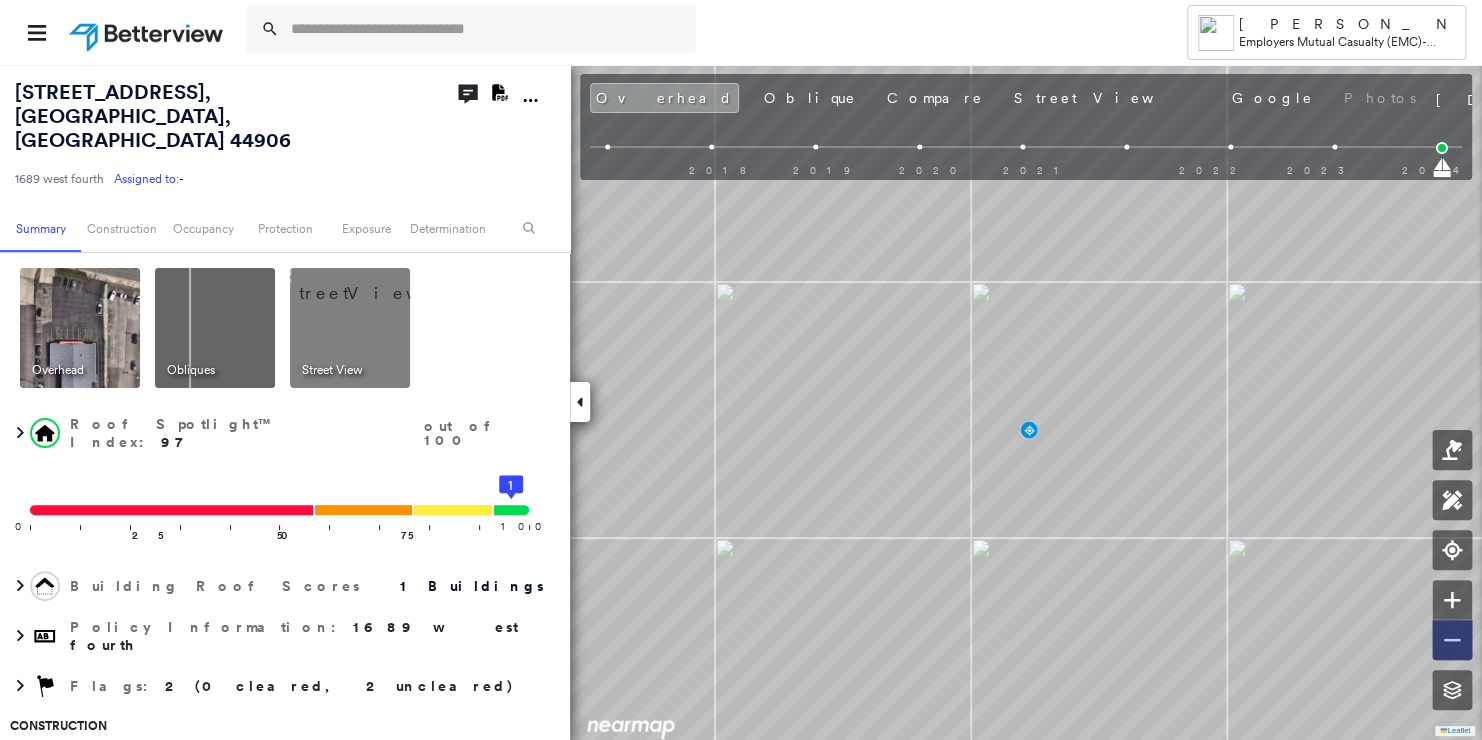 click 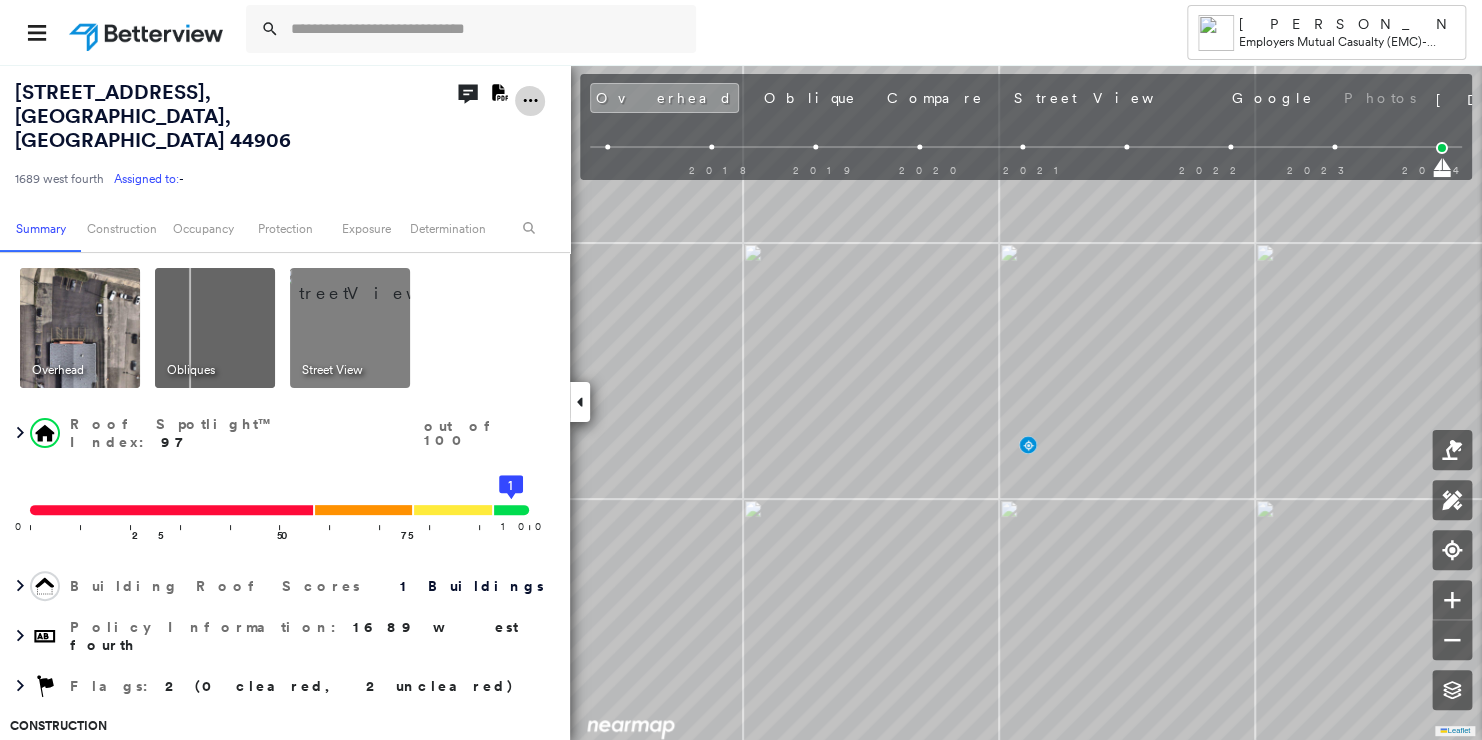 click 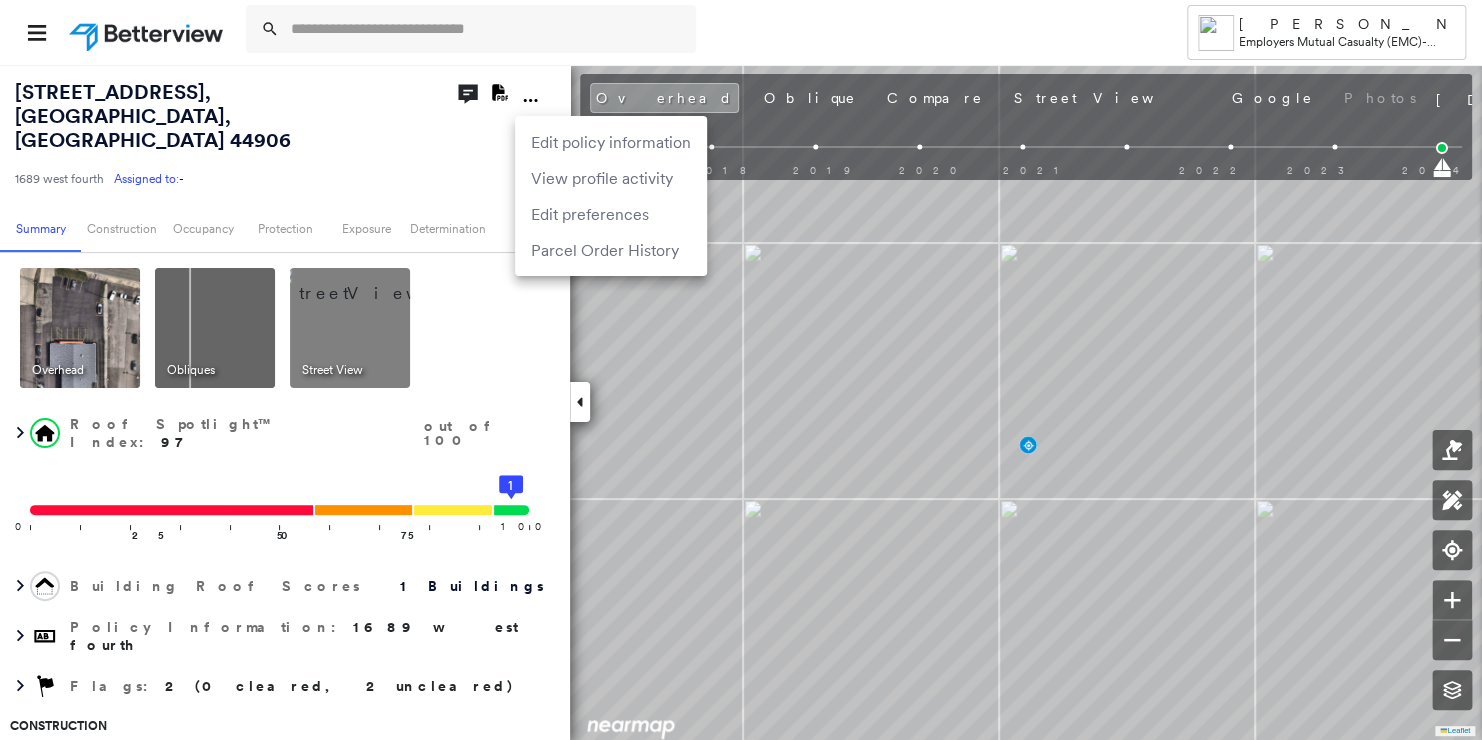 click at bounding box center (741, 370) 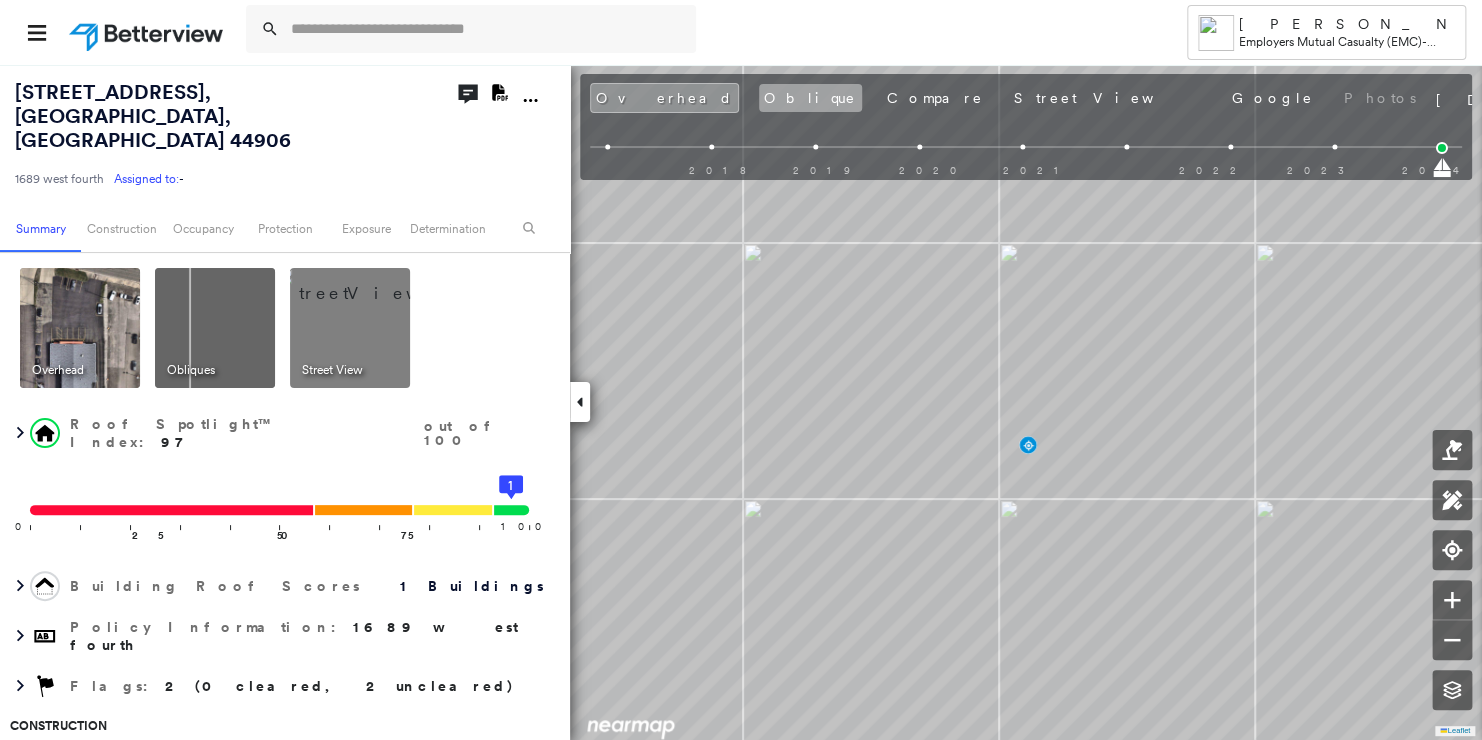 click on "Oblique" at bounding box center (810, 98) 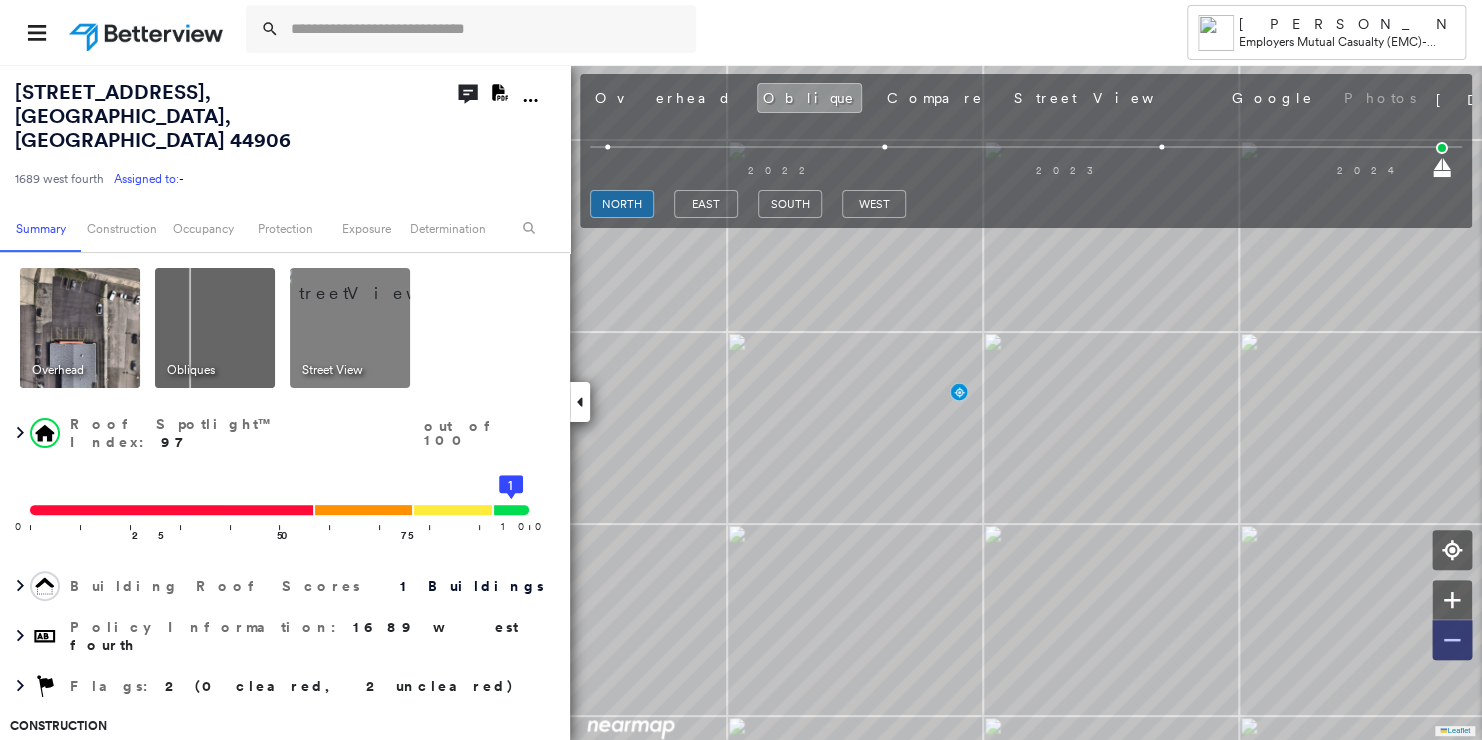 click 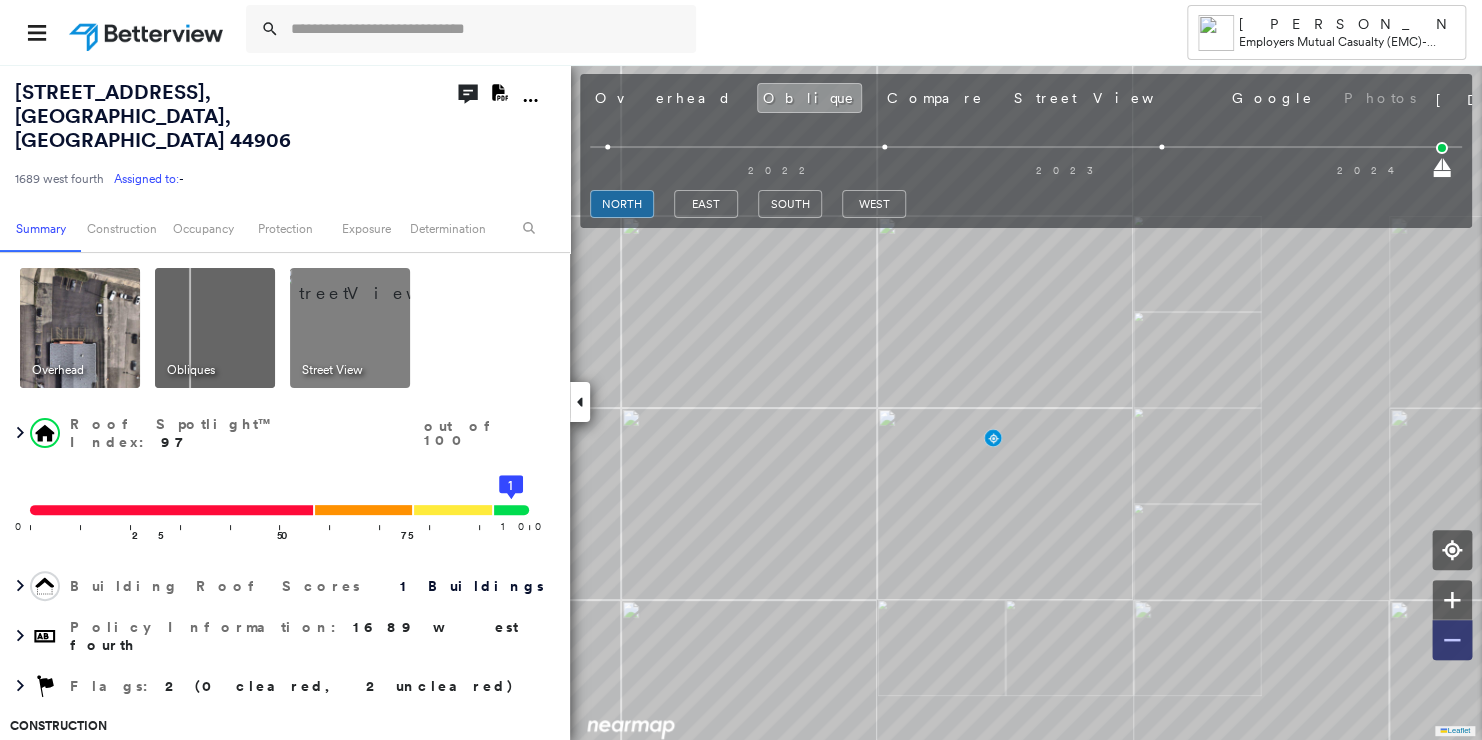 click 